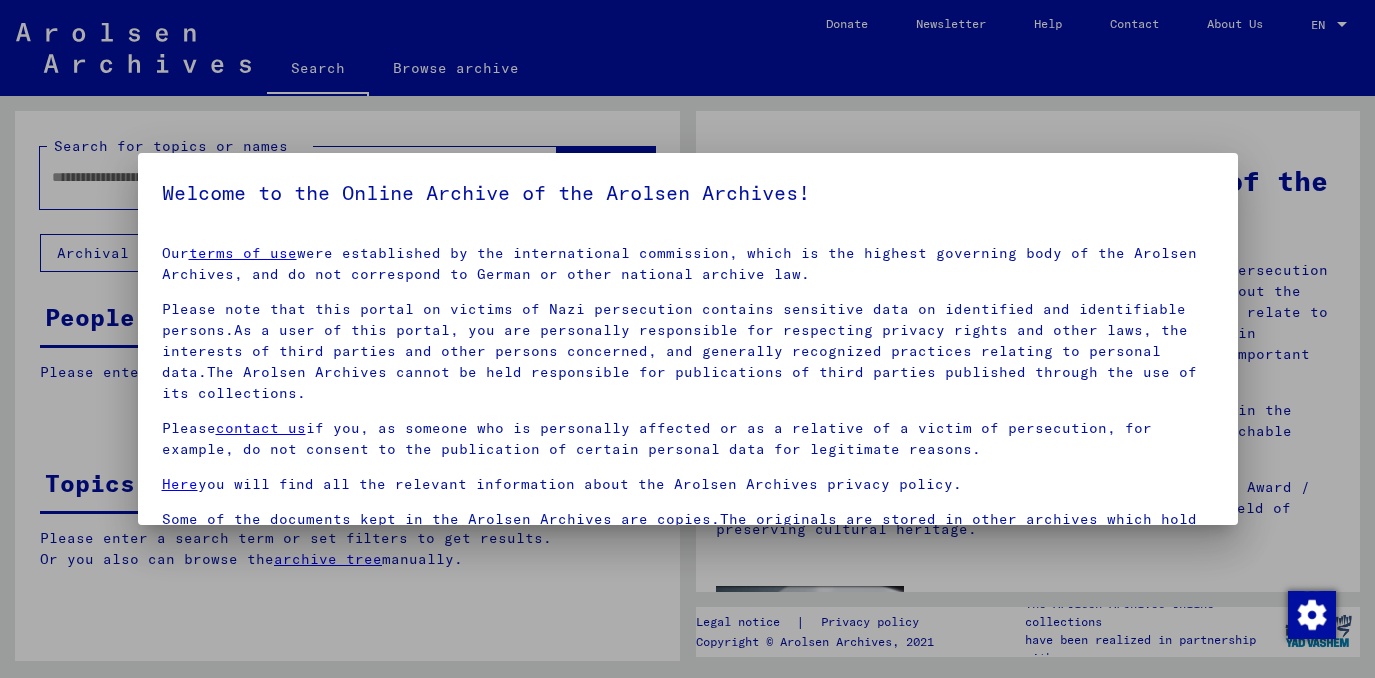 scroll, scrollTop: 0, scrollLeft: 0, axis: both 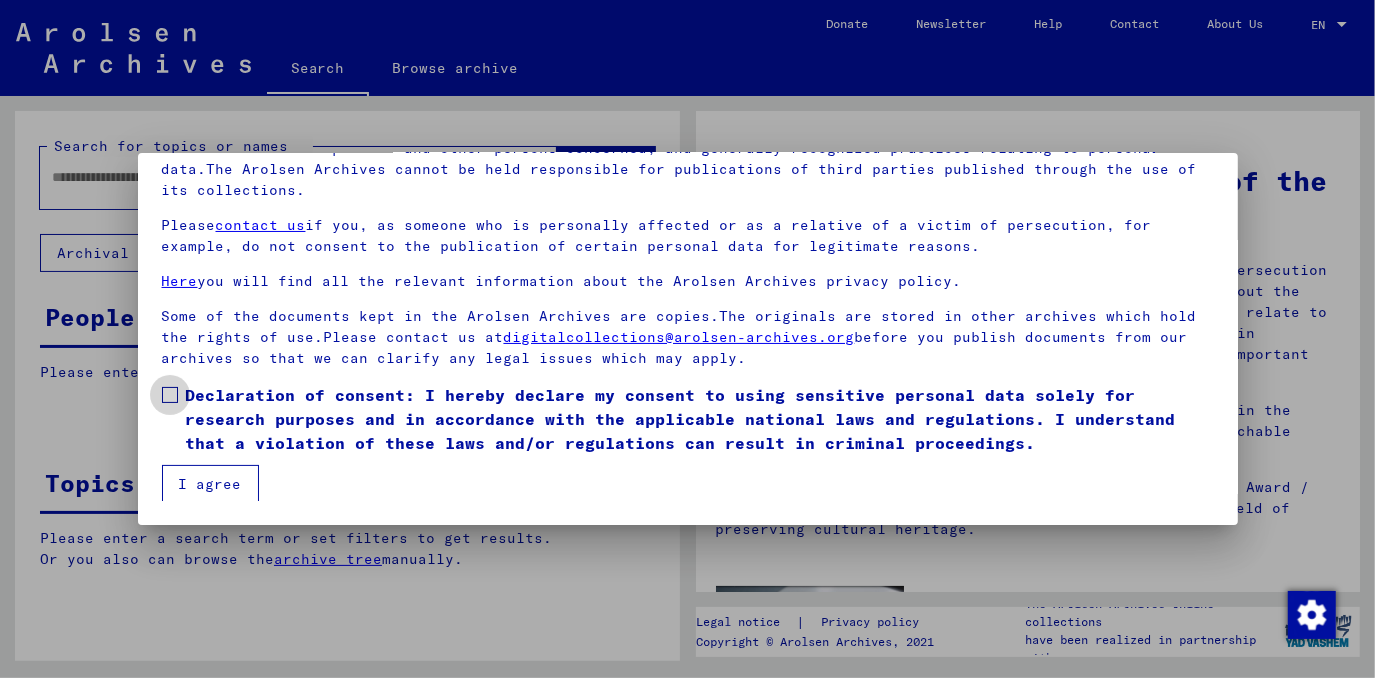 click at bounding box center [170, 395] 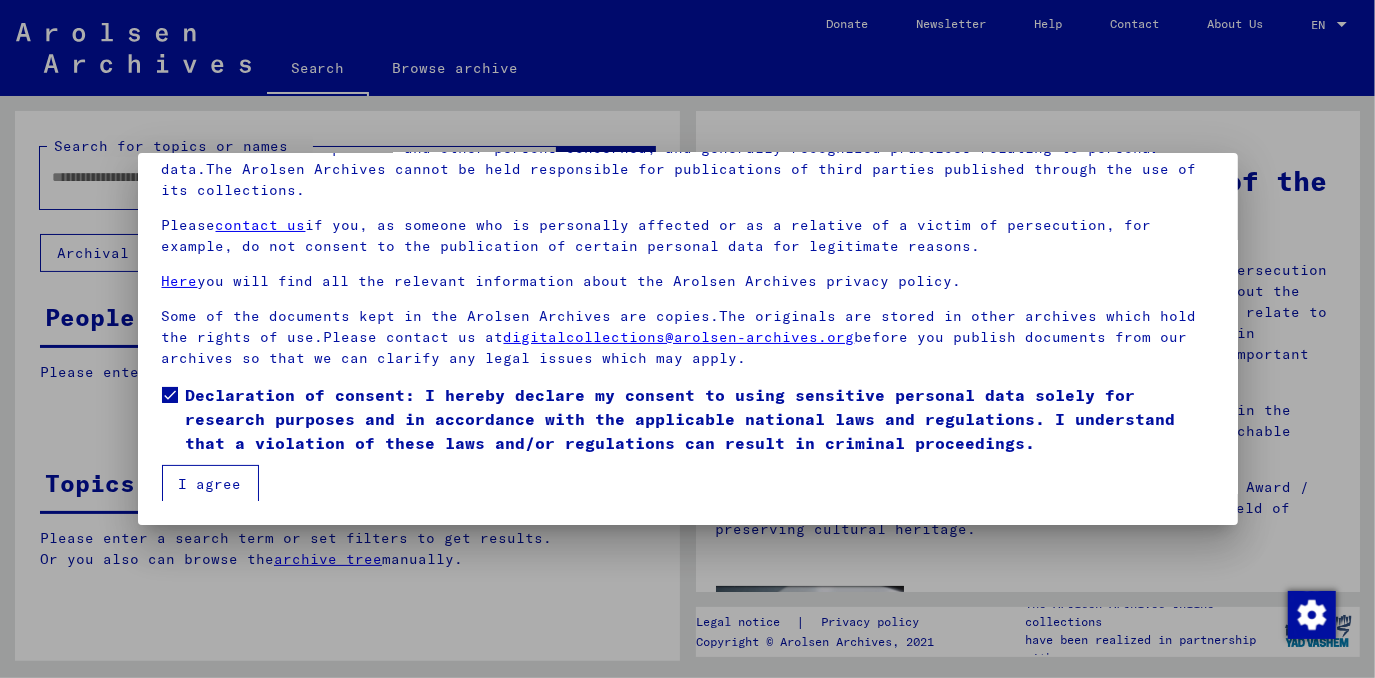 click on "I agree" at bounding box center (210, 484) 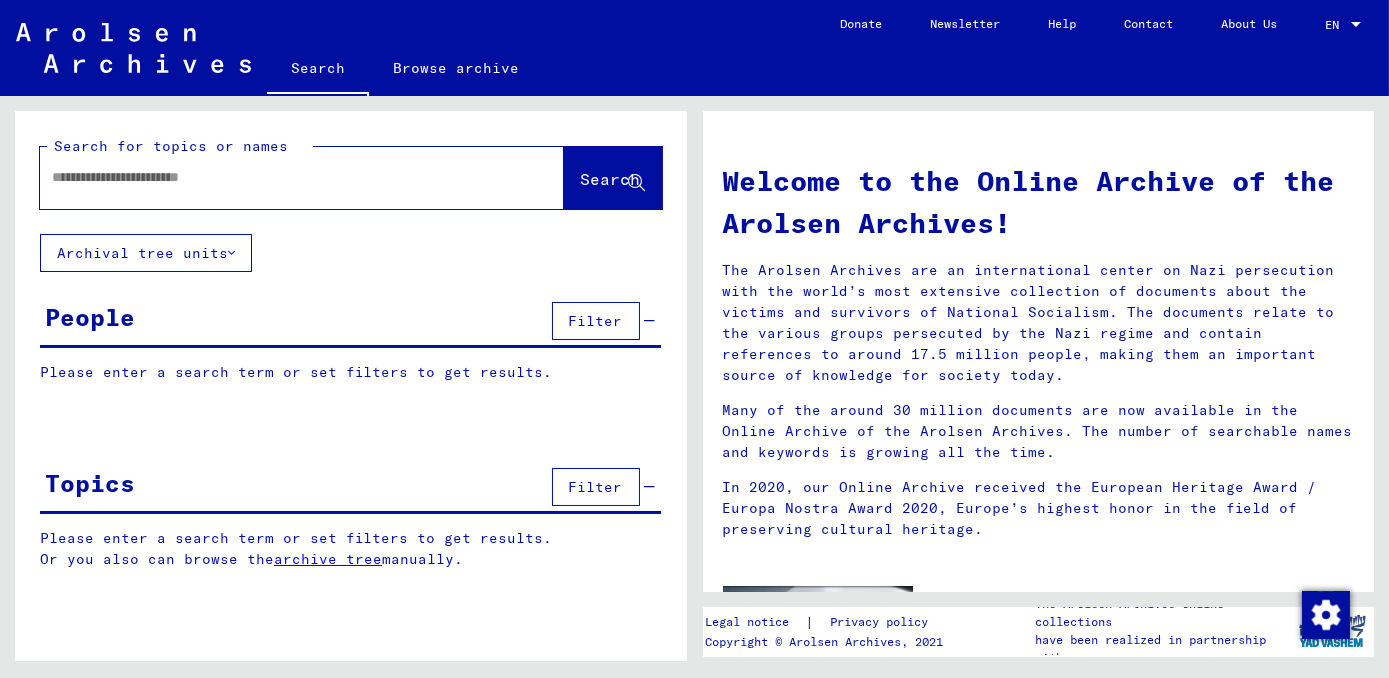 click at bounding box center [278, 177] 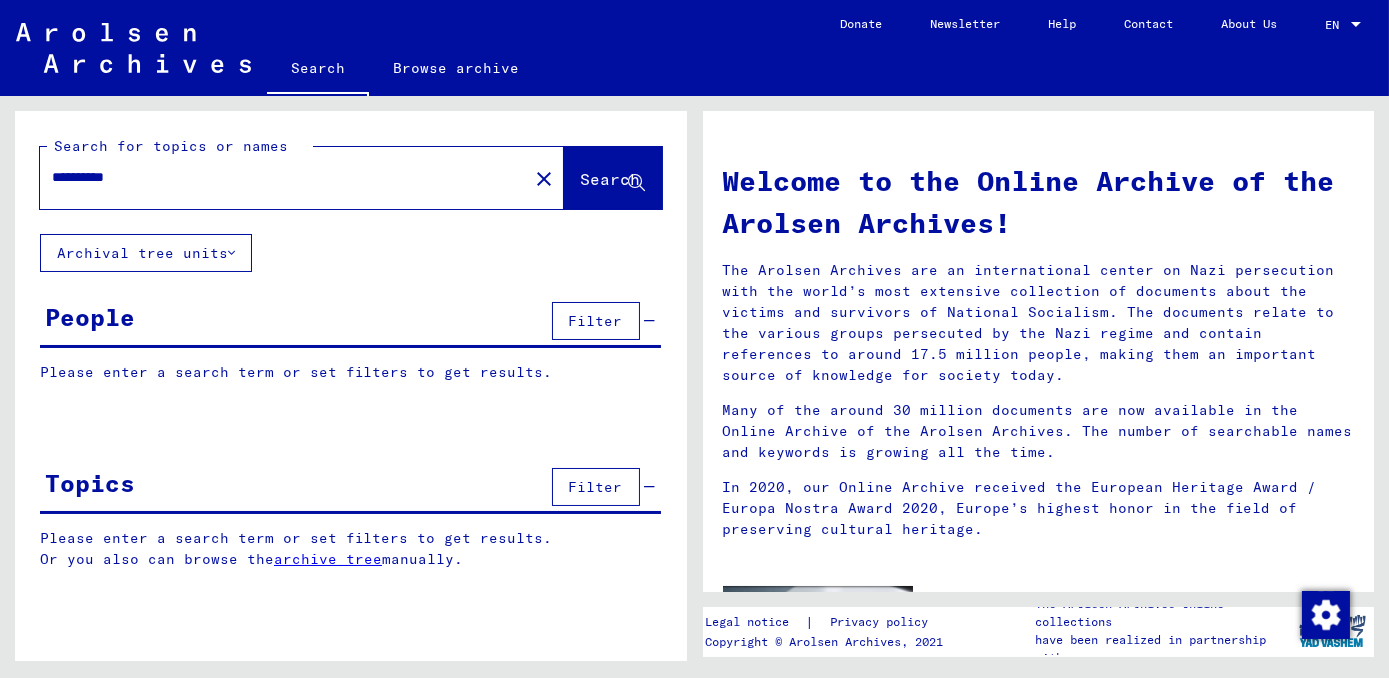 click on "Search" 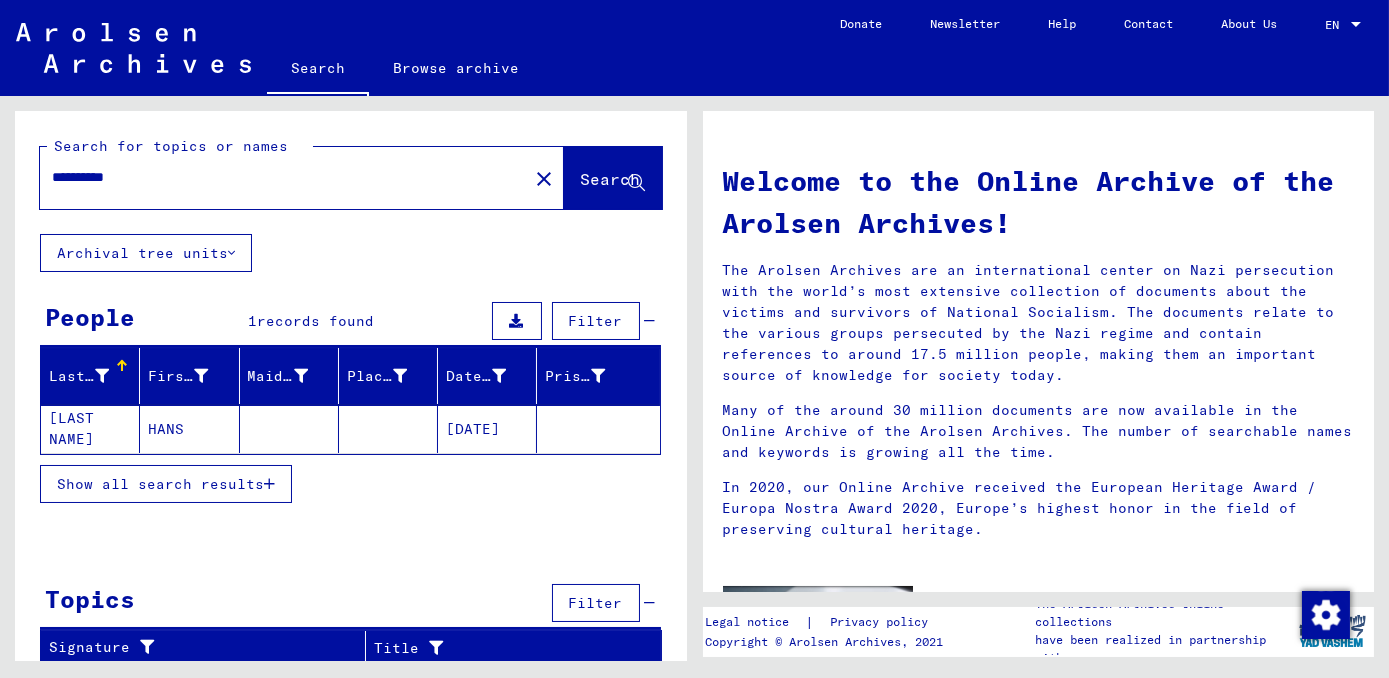 scroll, scrollTop: 2, scrollLeft: 0, axis: vertical 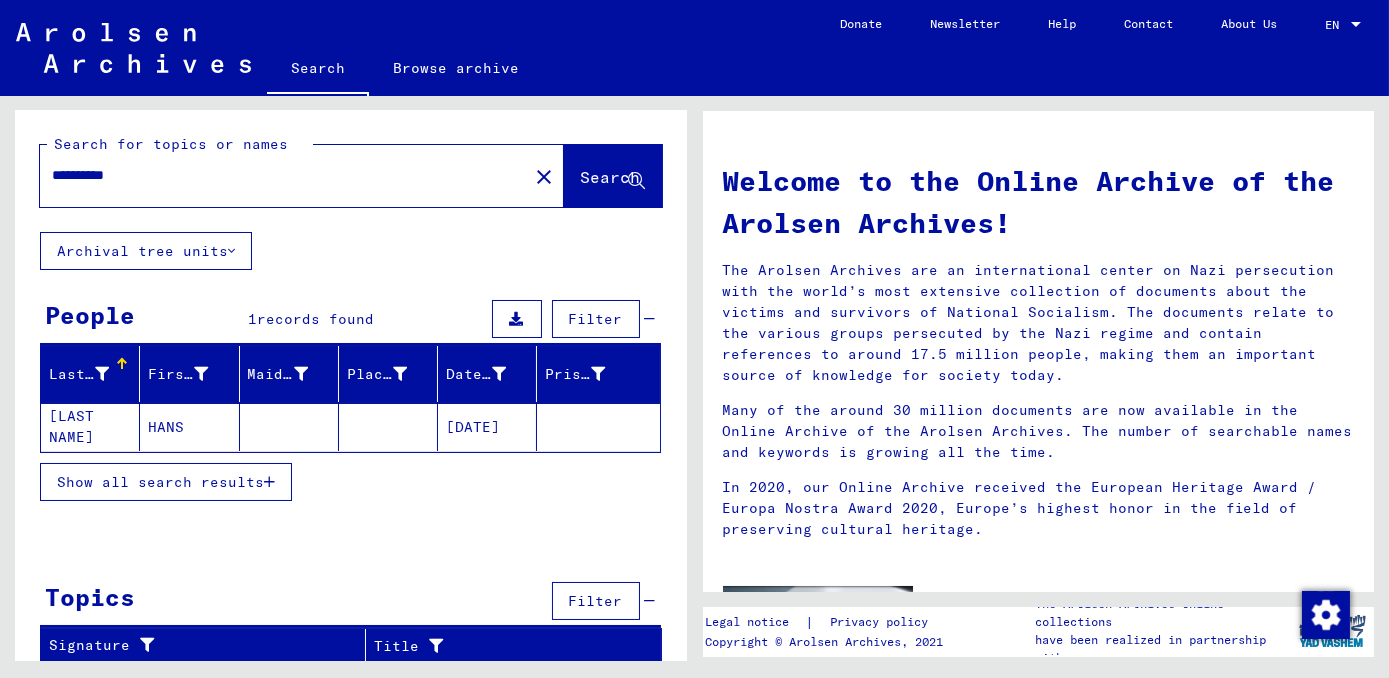 click on "**********" at bounding box center [278, 175] 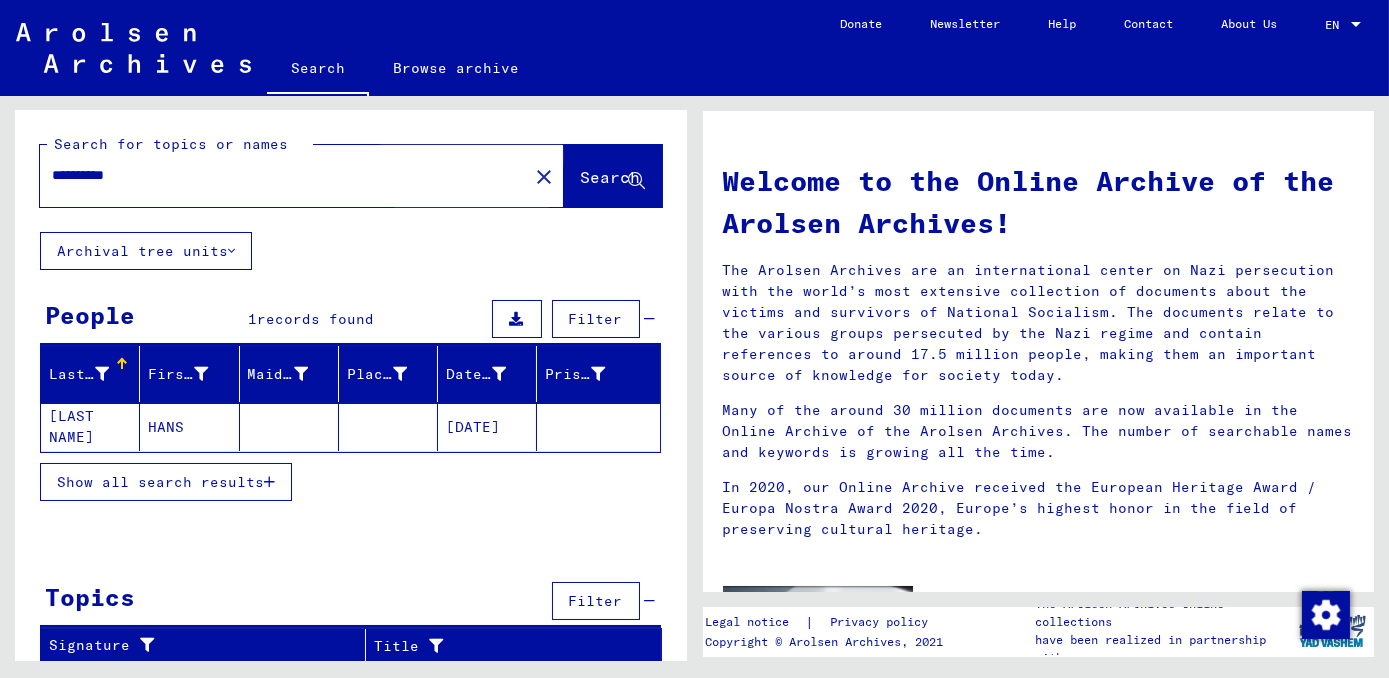 click on "Search" 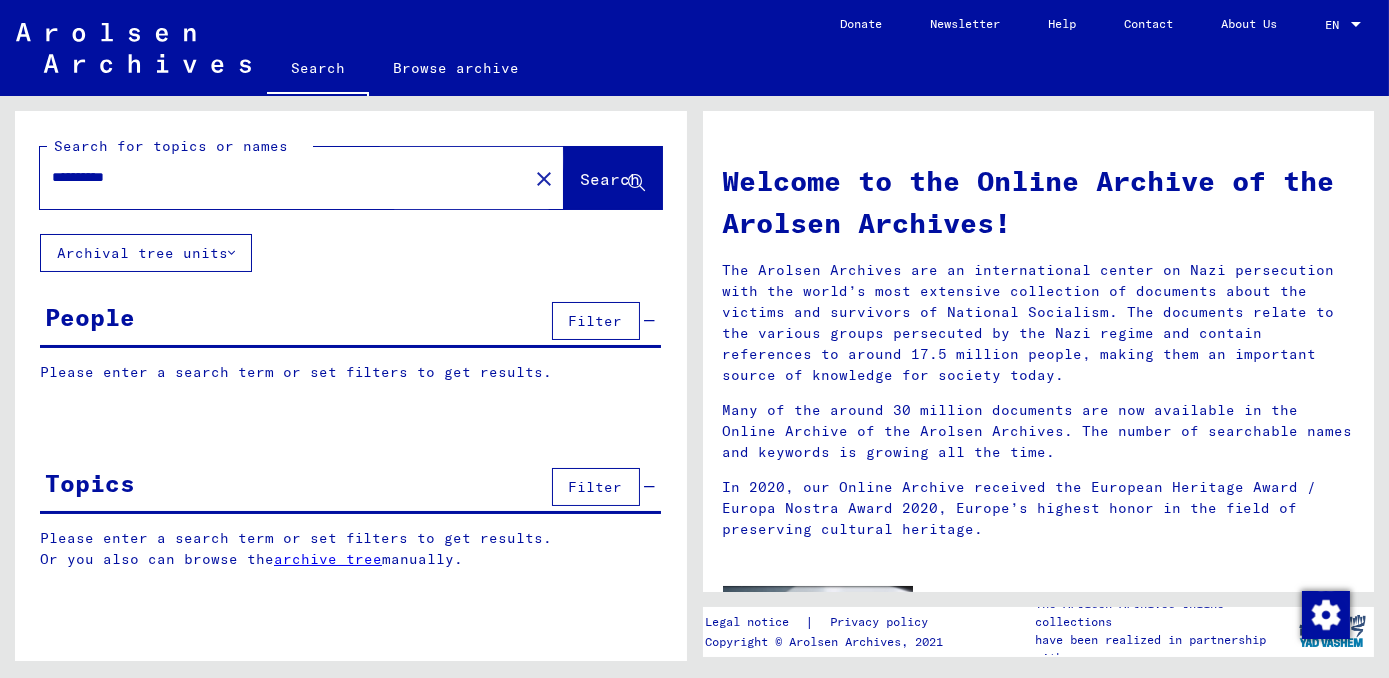 scroll, scrollTop: 0, scrollLeft: 0, axis: both 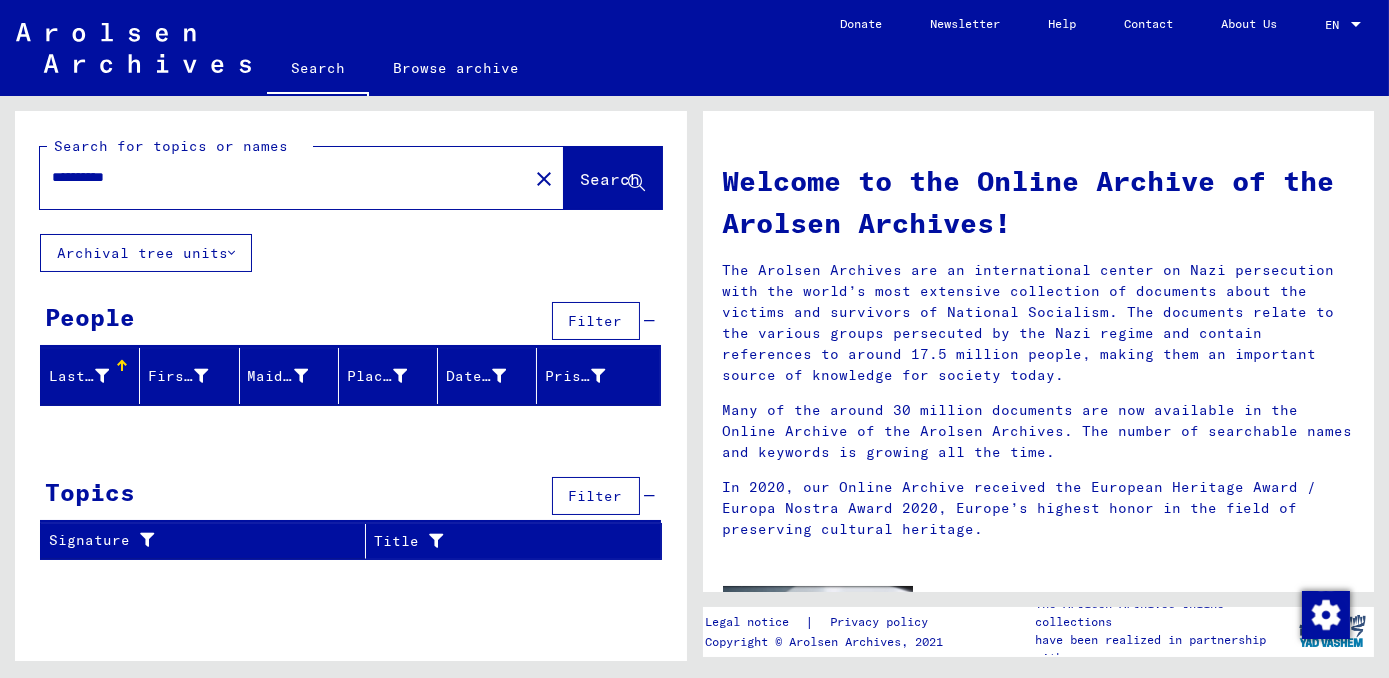 click on "**********" at bounding box center (278, 177) 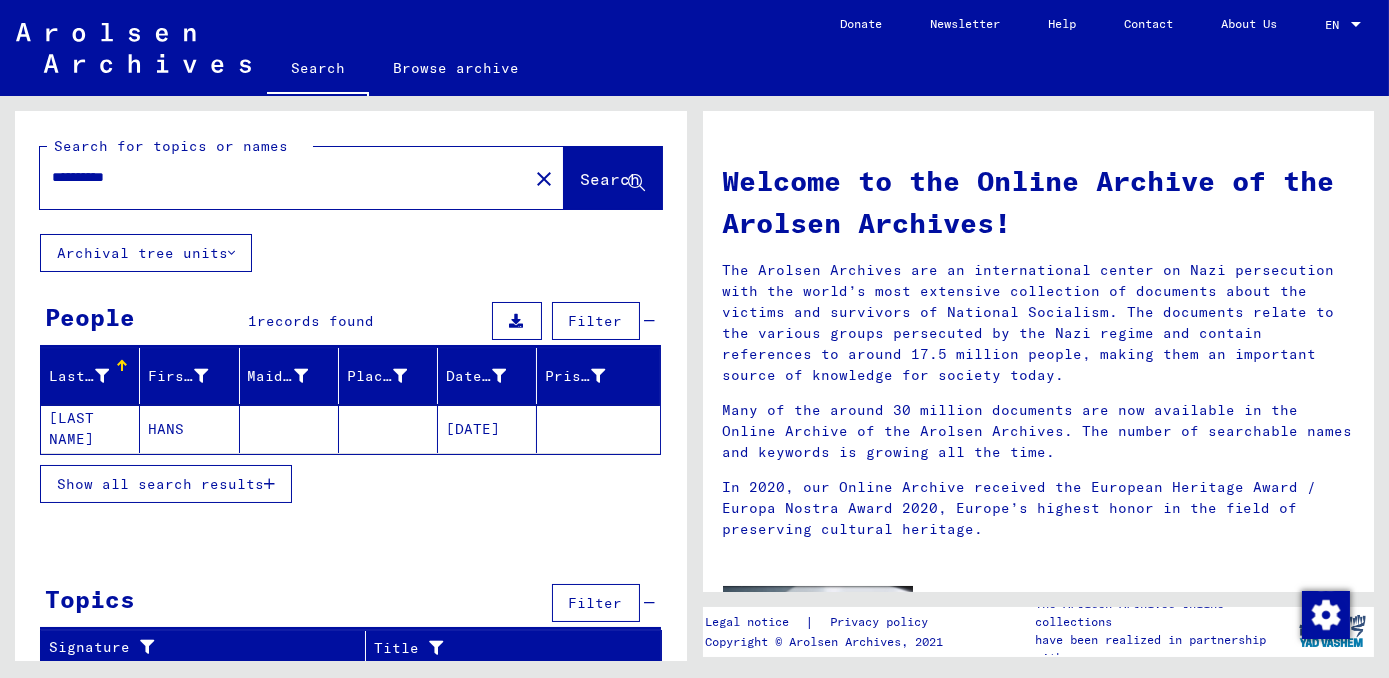 click on "[DATE]" 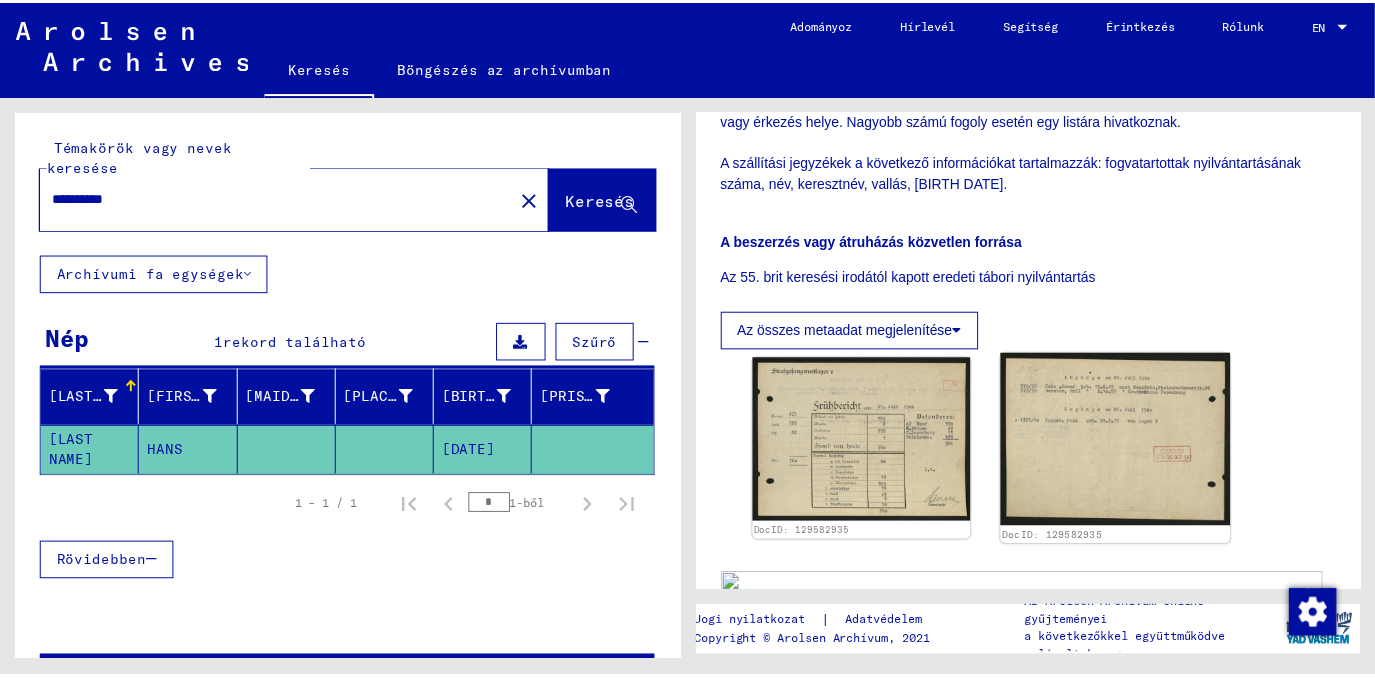 scroll, scrollTop: 636, scrollLeft: 0, axis: vertical 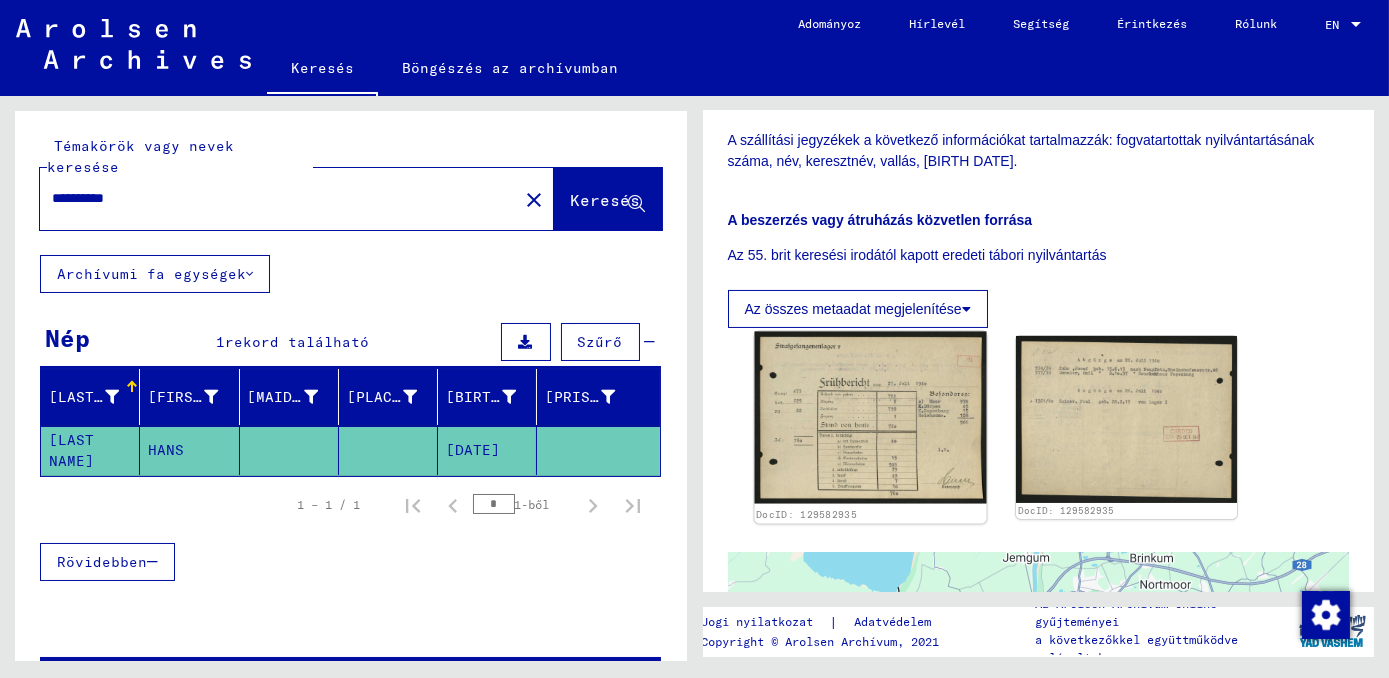 click 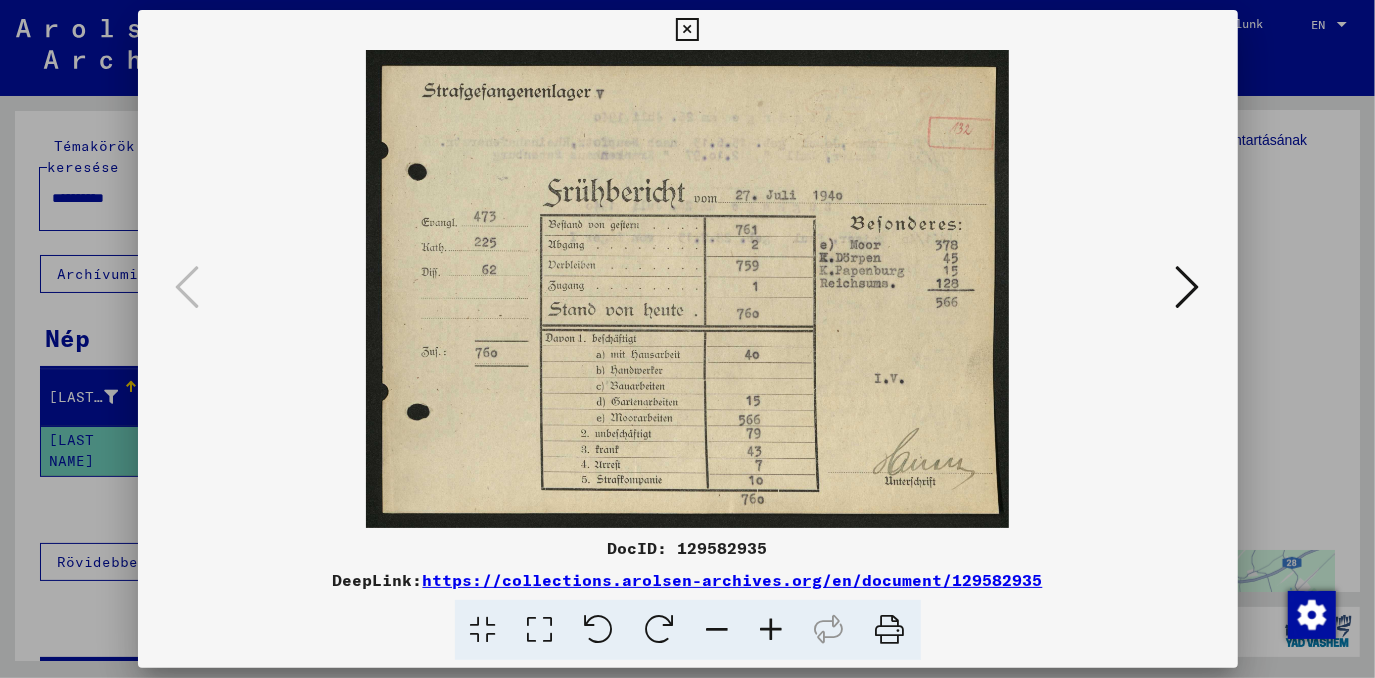 click at bounding box center (772, 630) 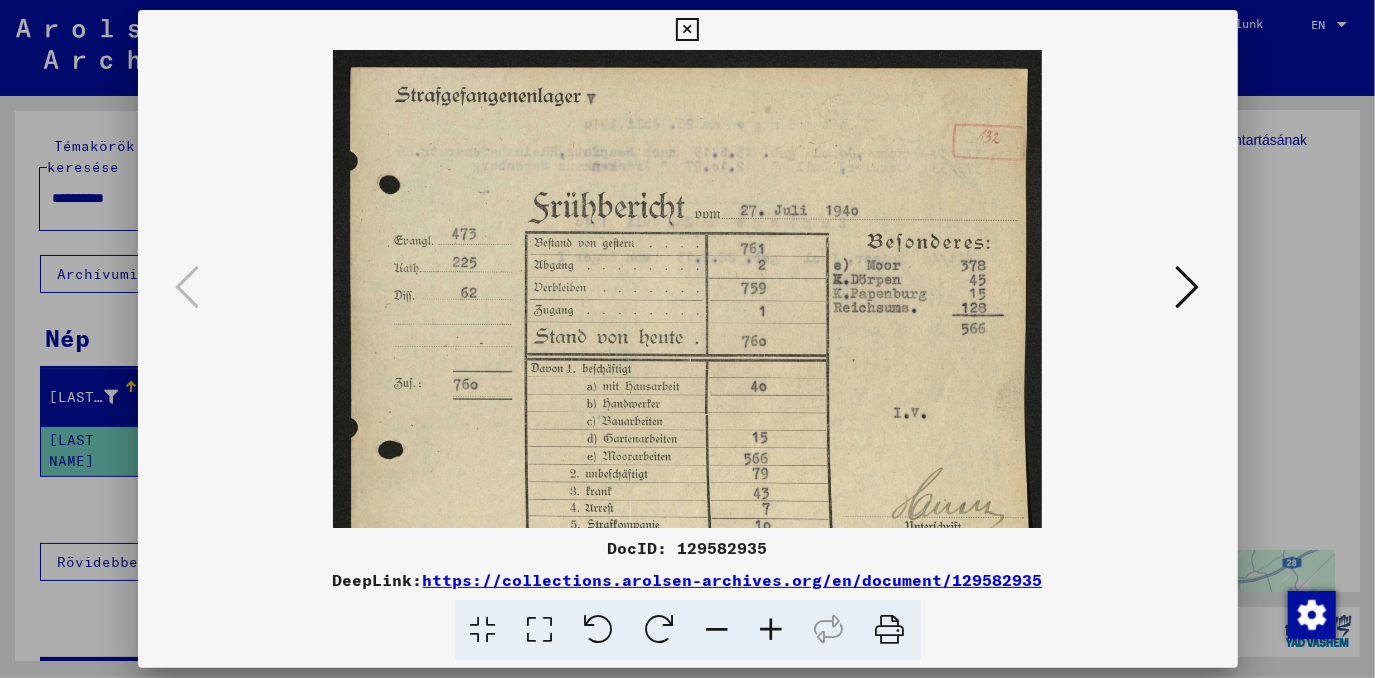 click at bounding box center [772, 630] 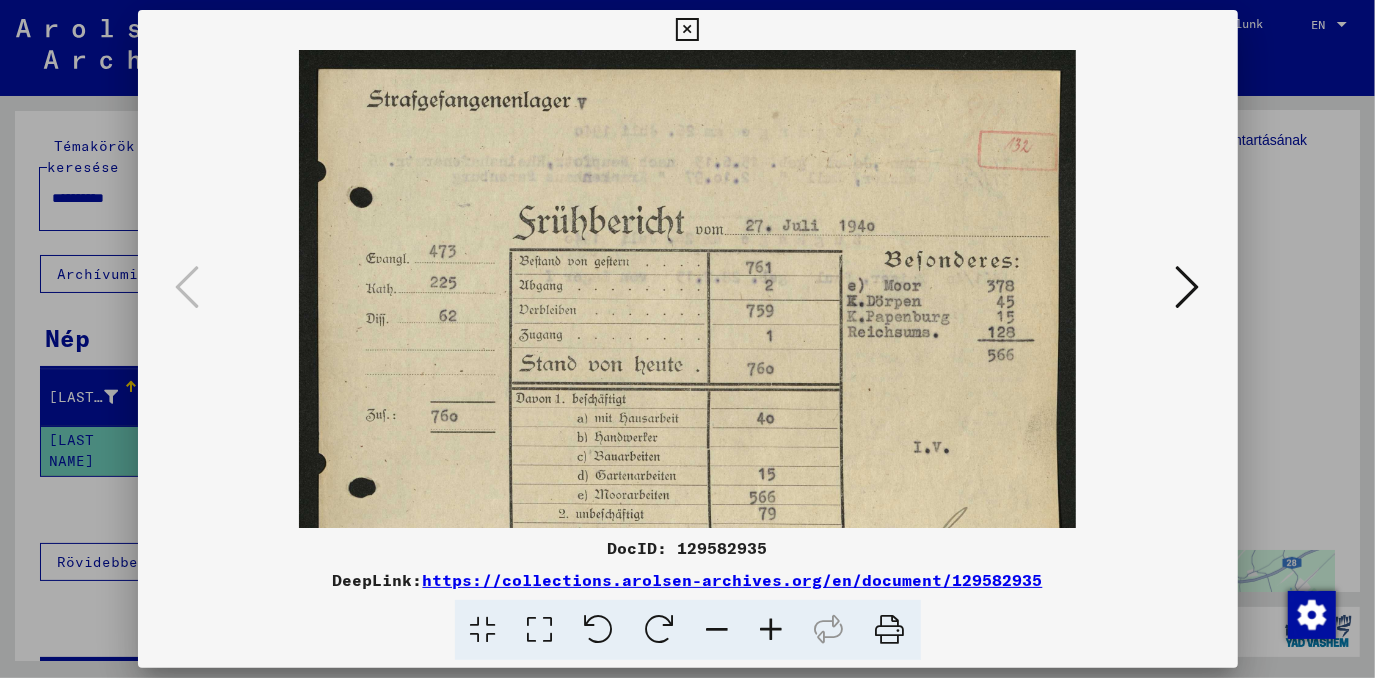 click at bounding box center [772, 630] 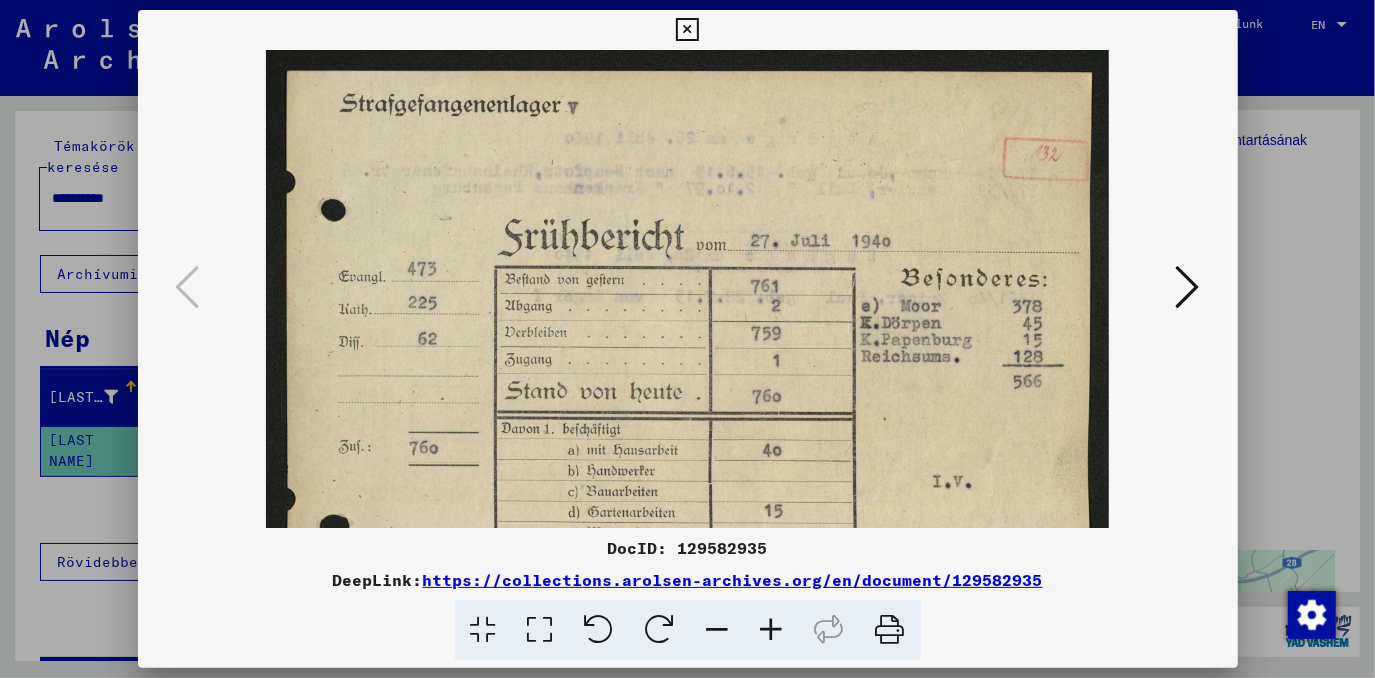 click at bounding box center [772, 630] 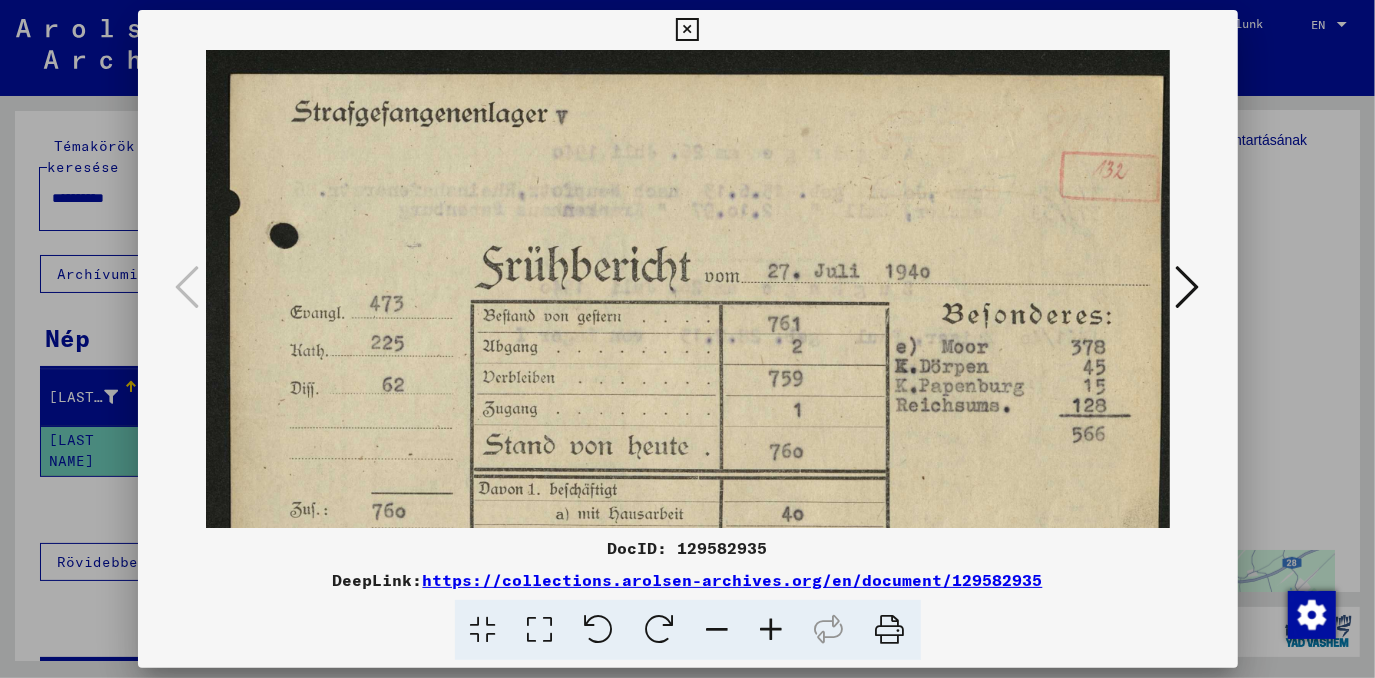 click at bounding box center (772, 630) 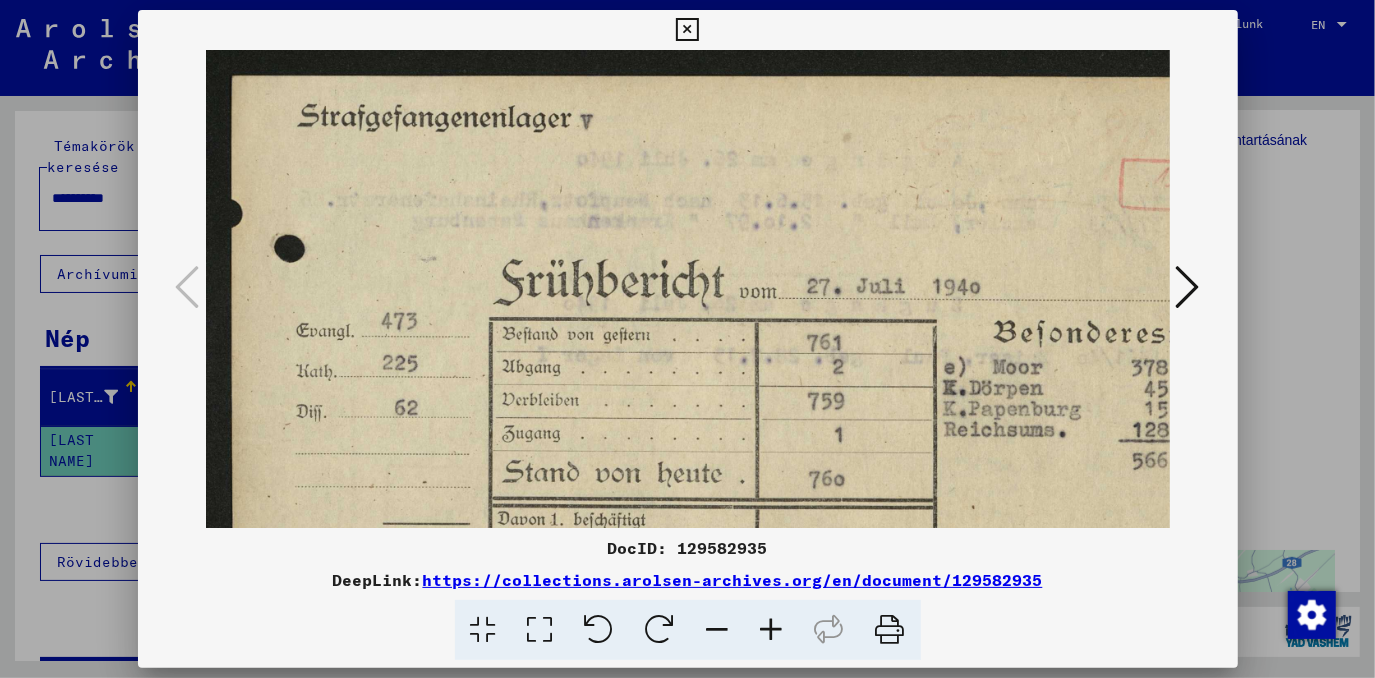click at bounding box center [772, 630] 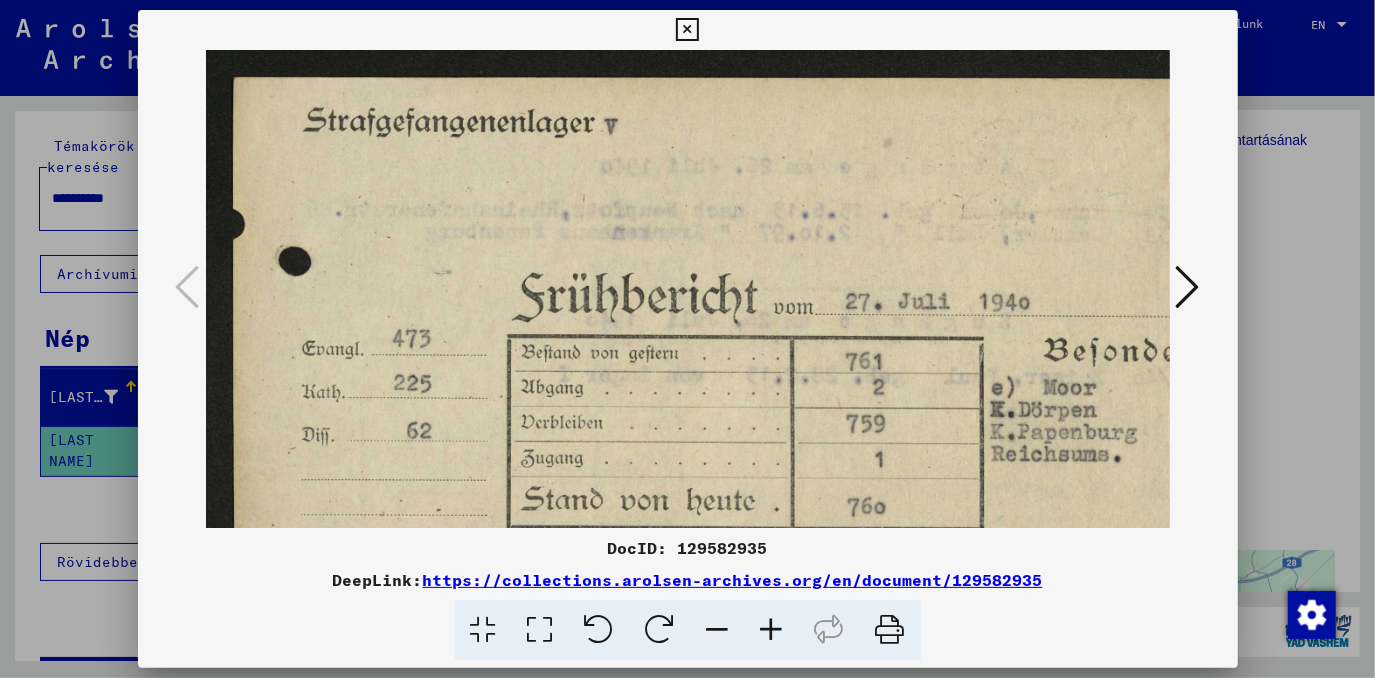 click at bounding box center [772, 630] 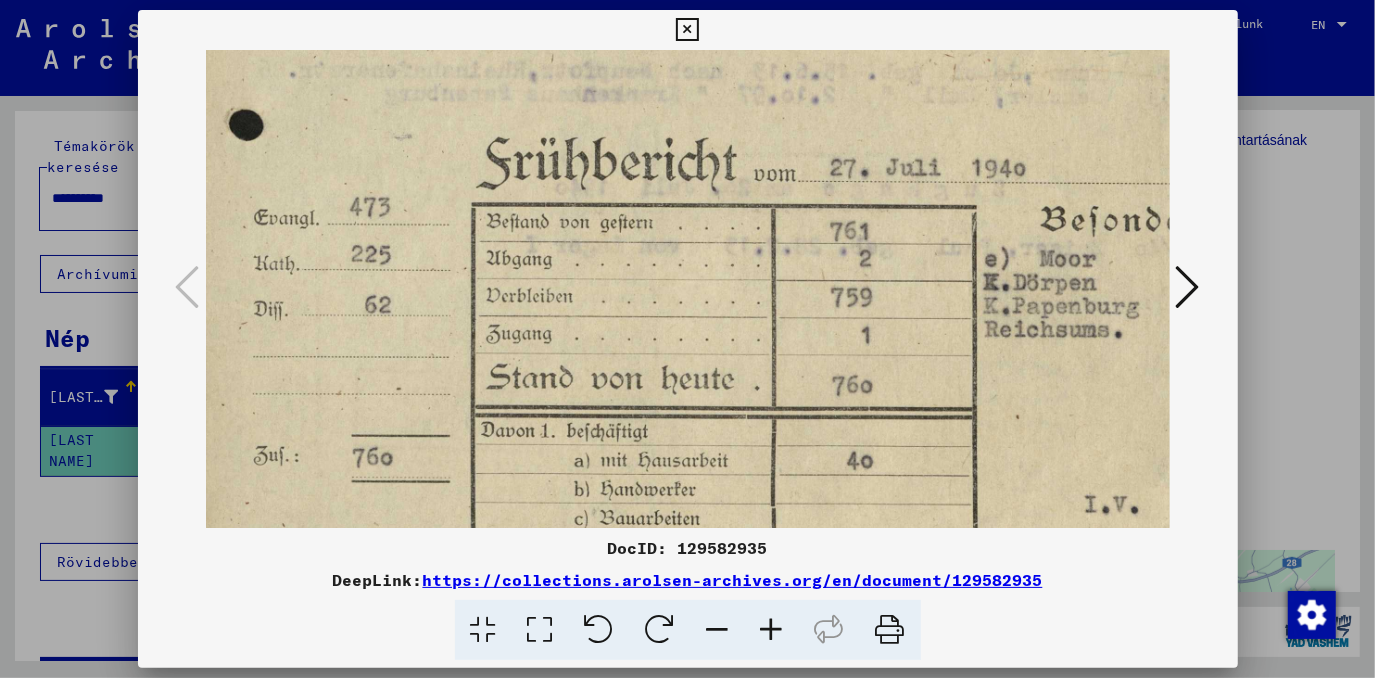 scroll, scrollTop: 157, scrollLeft: 56, axis: both 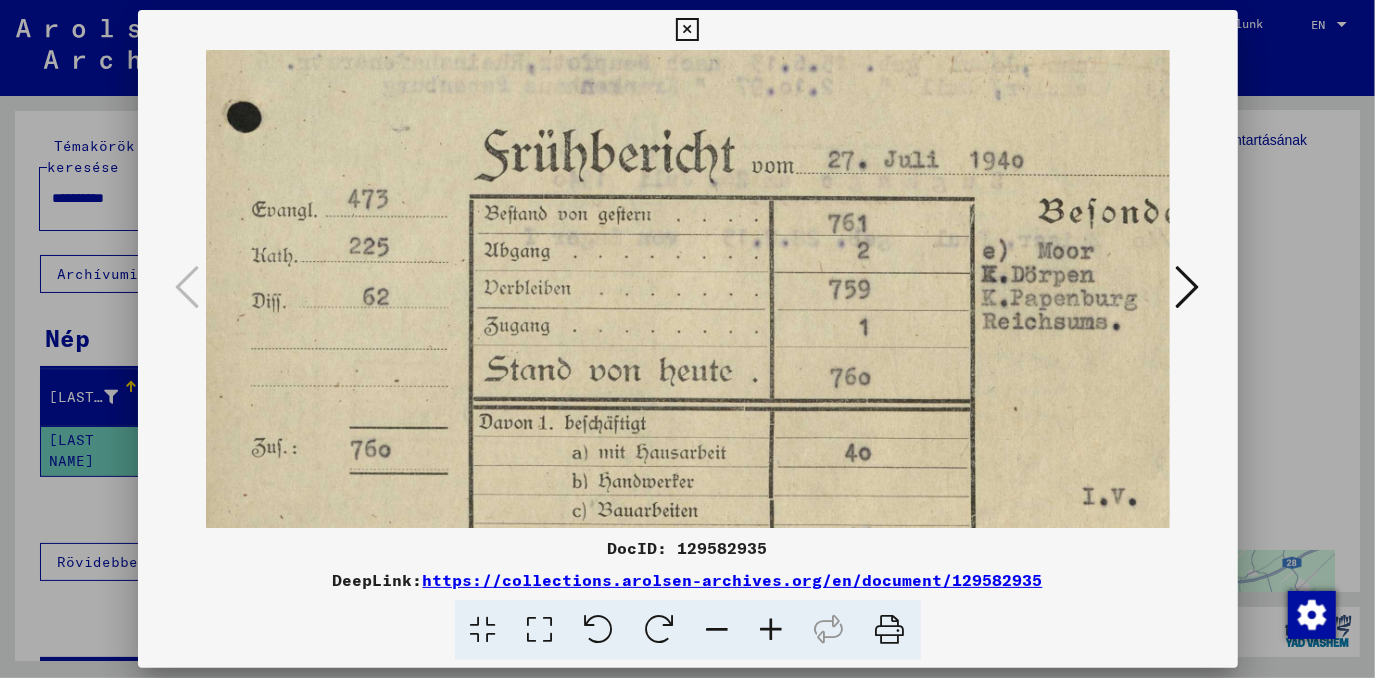 drag, startPoint x: 682, startPoint y: 405, endPoint x: 621, endPoint y: 246, distance: 170.29973 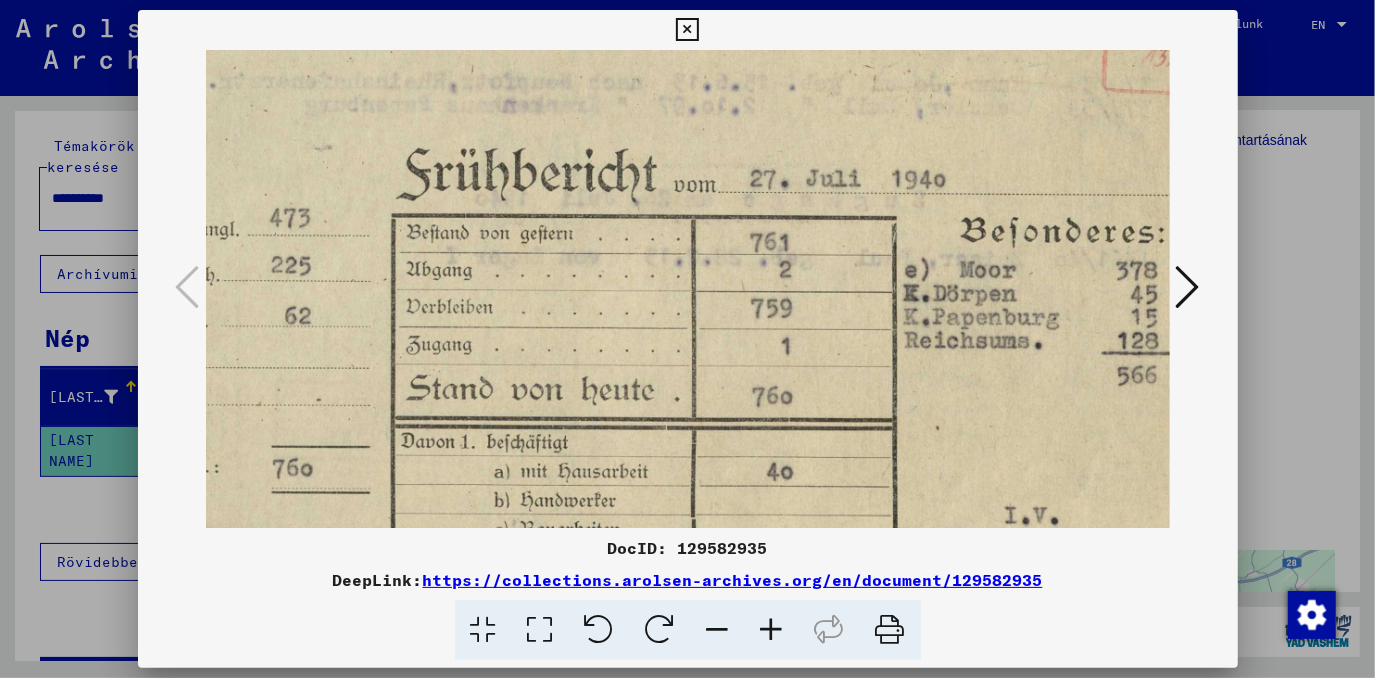 drag, startPoint x: 803, startPoint y: 420, endPoint x: 717, endPoint y: 440, distance: 88.29496 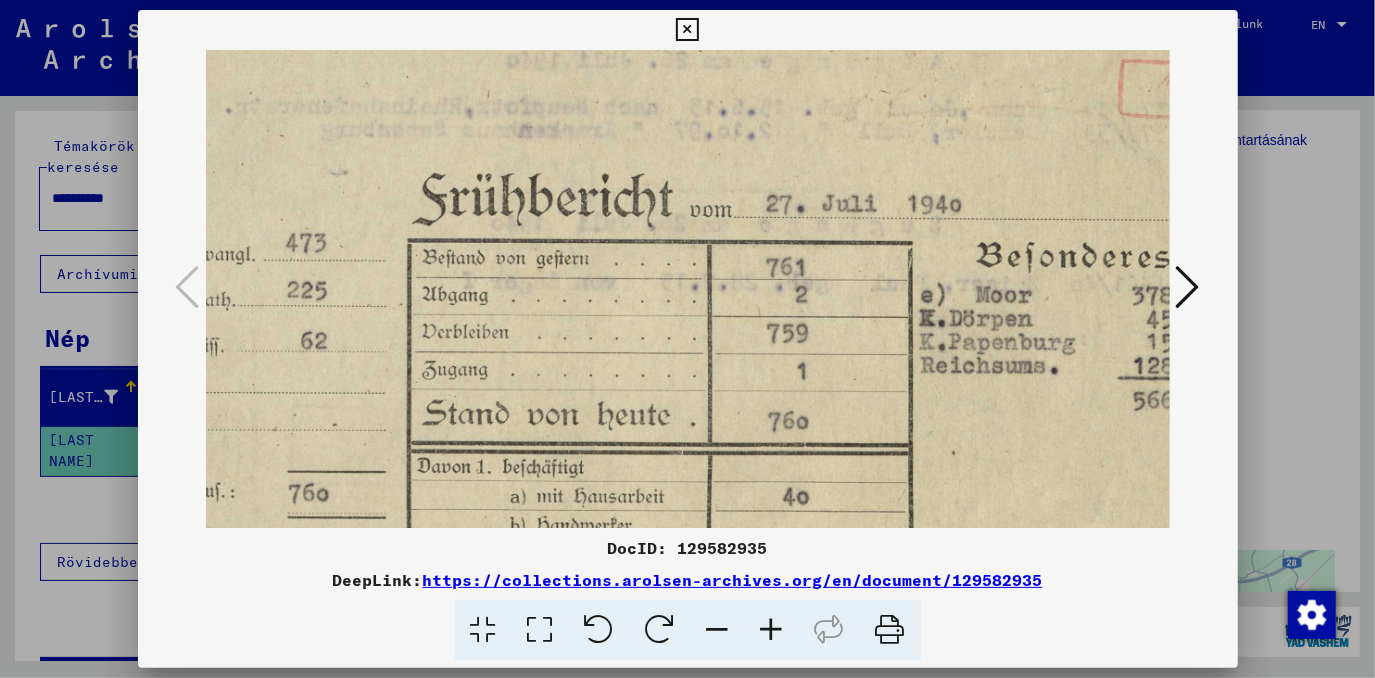 scroll, scrollTop: 112, scrollLeft: 113, axis: both 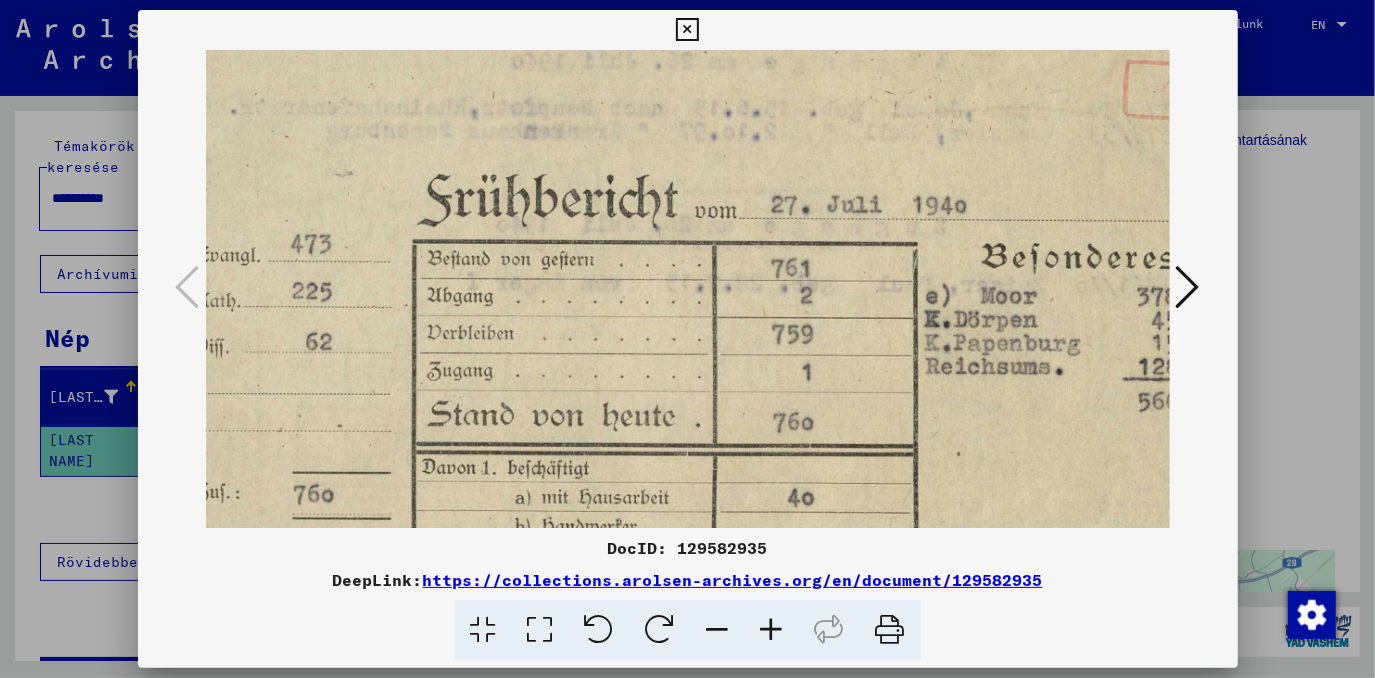 drag, startPoint x: 729, startPoint y: 301, endPoint x: 752, endPoint y: 330, distance: 37.01351 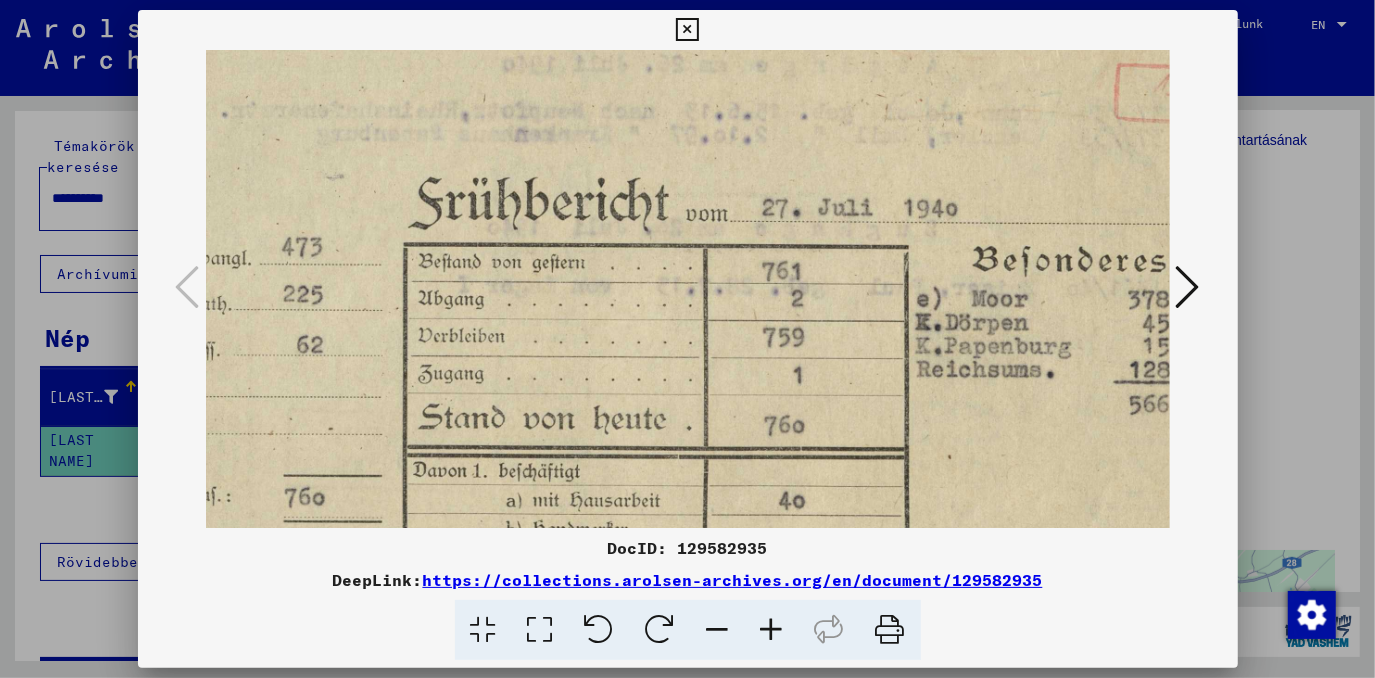 scroll, scrollTop: 112, scrollLeft: 115, axis: both 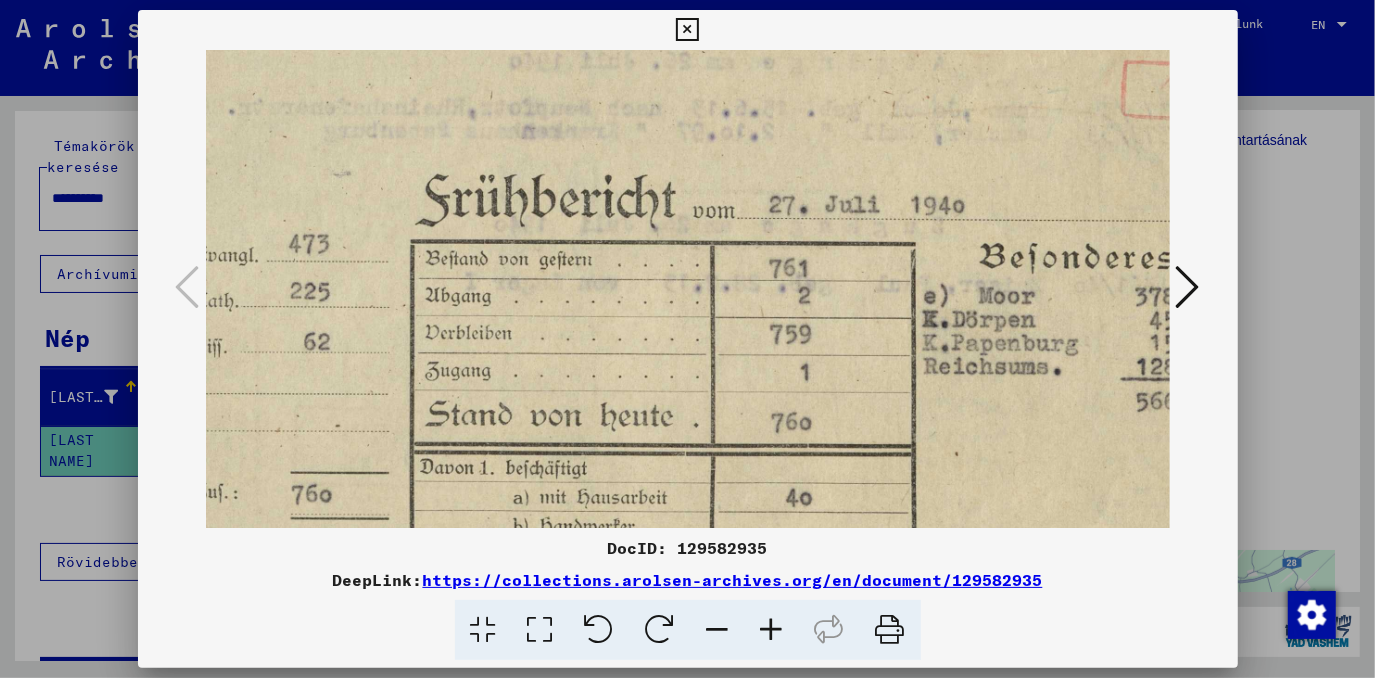 drag, startPoint x: 1022, startPoint y: 358, endPoint x: 1041, endPoint y: 352, distance: 19.924858 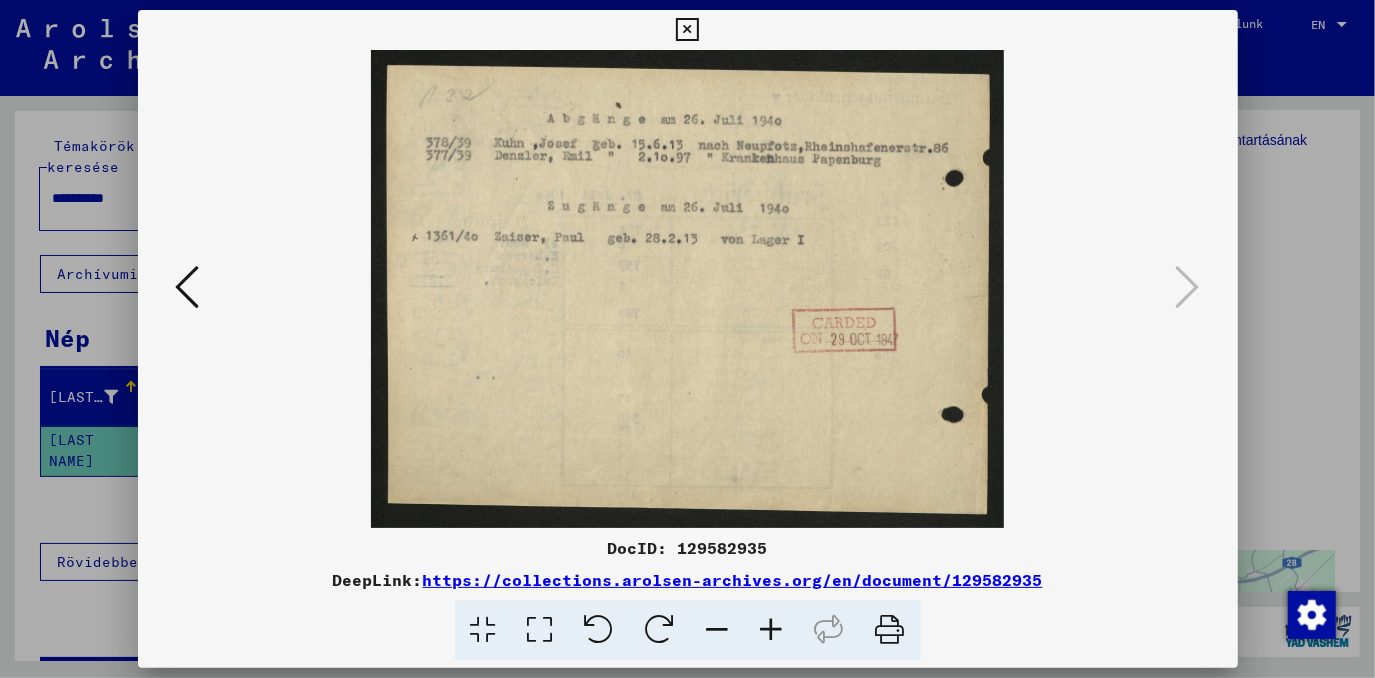 click at bounding box center (772, 630) 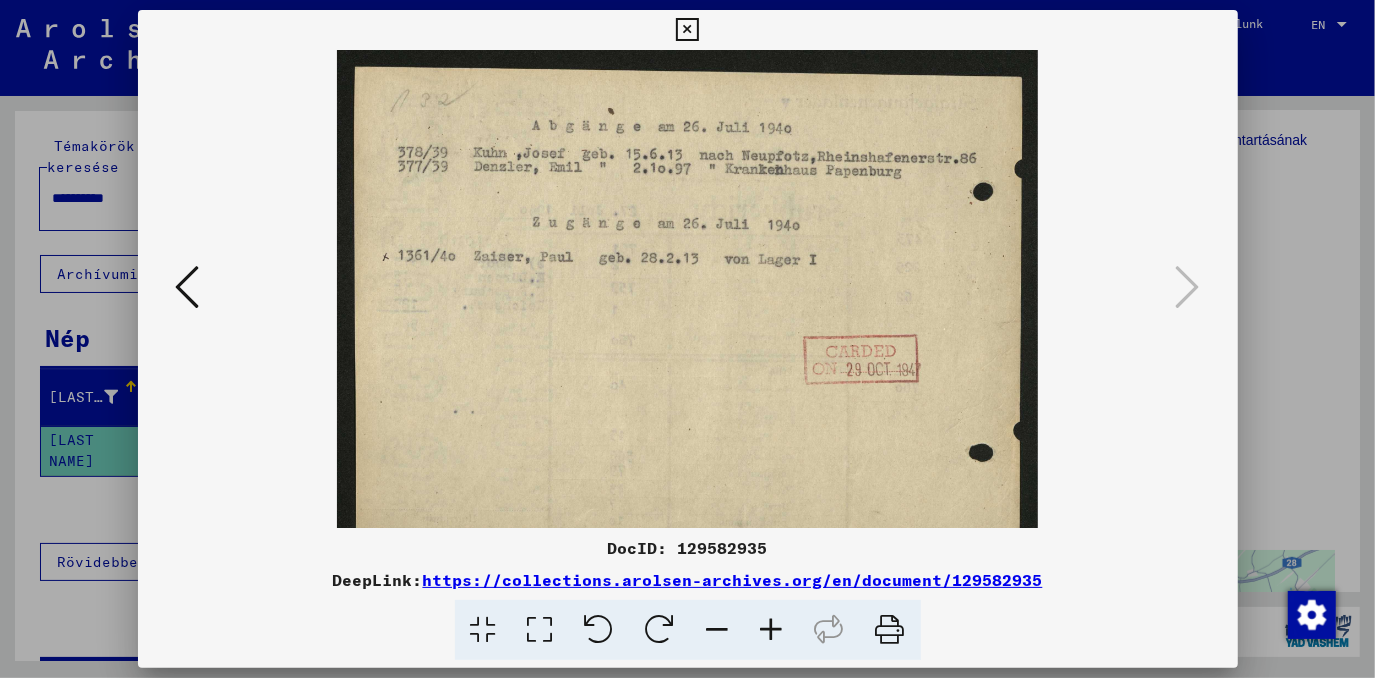 click at bounding box center [772, 630] 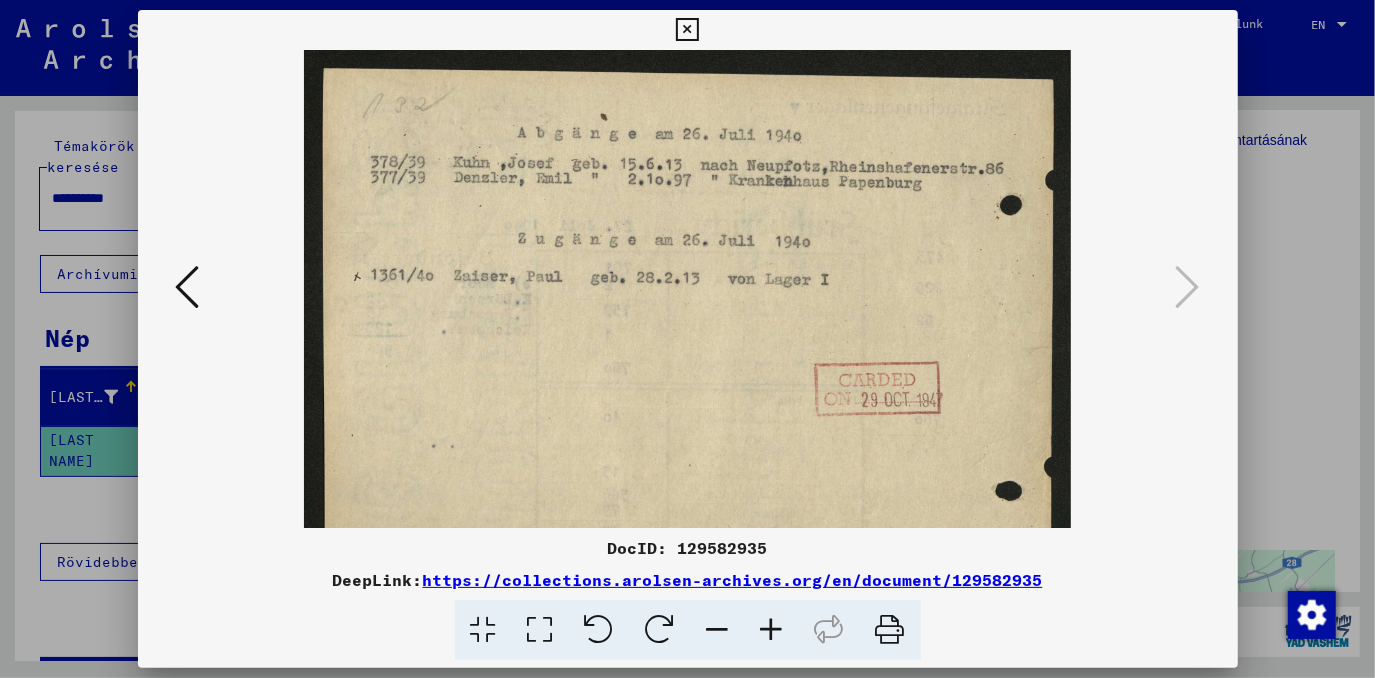 click at bounding box center (772, 630) 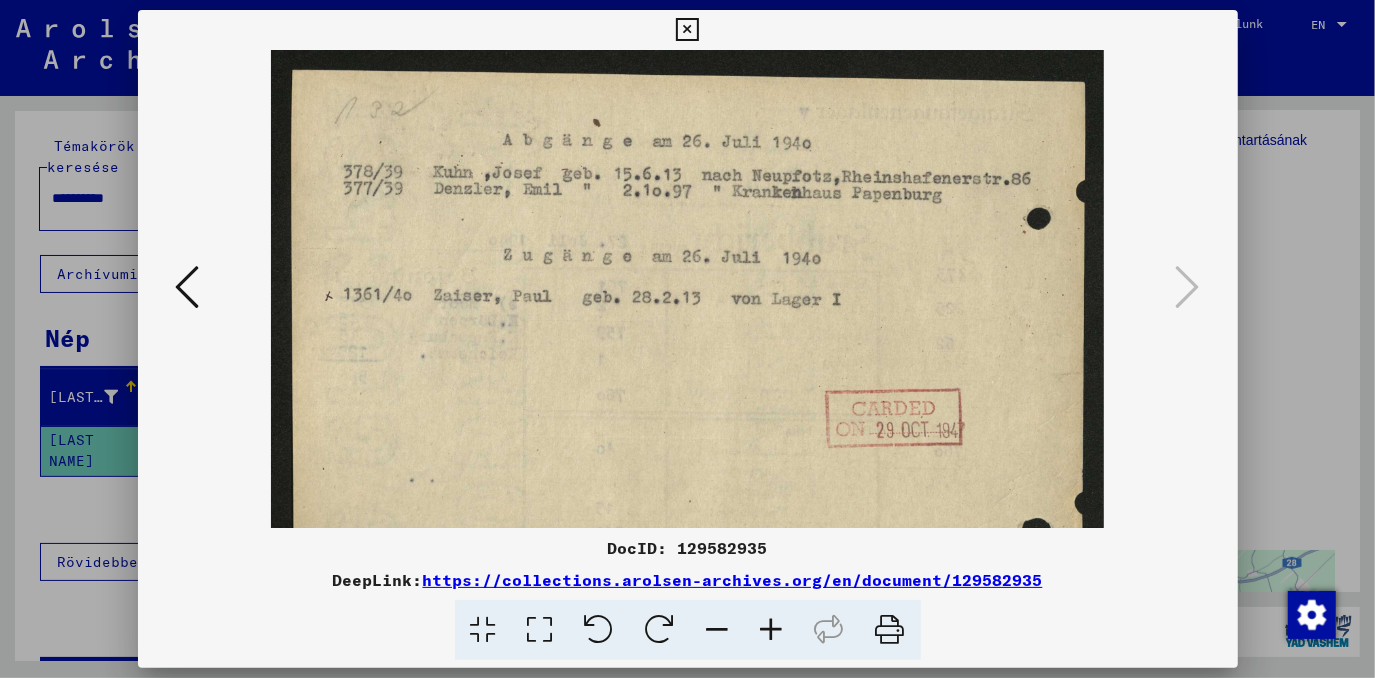 click at bounding box center (772, 630) 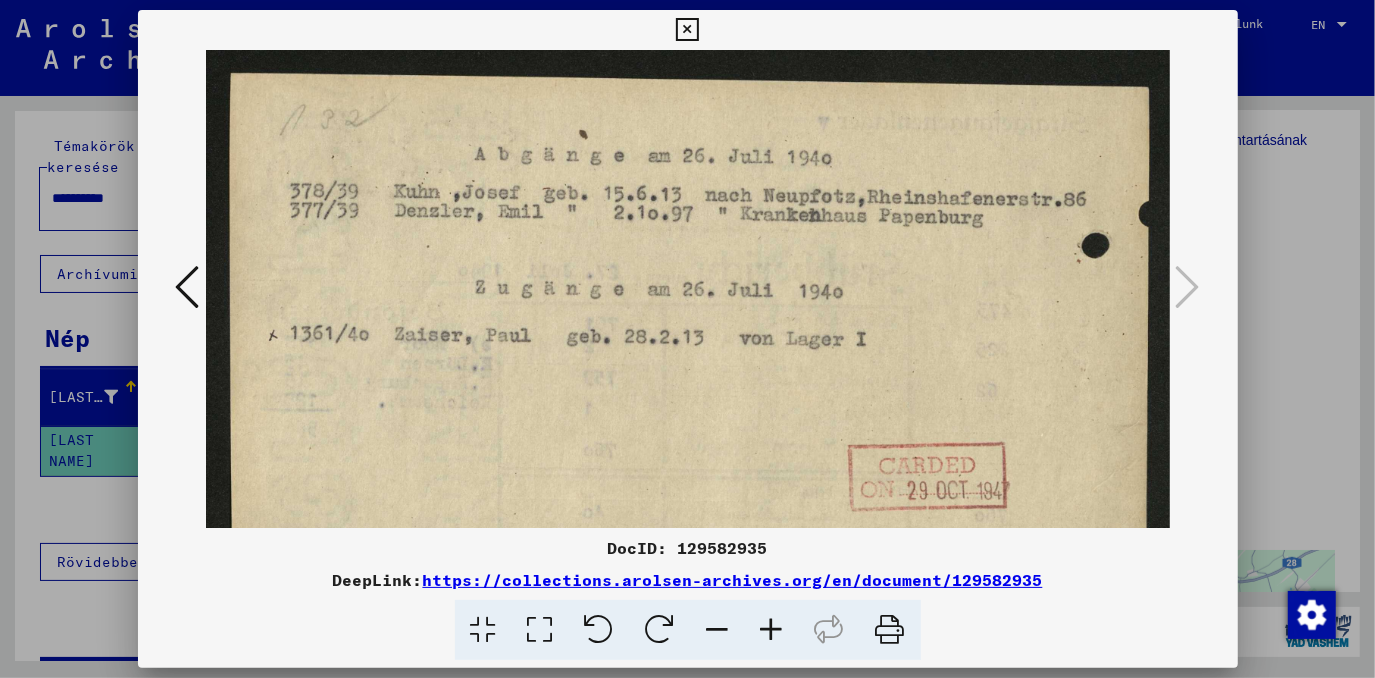click at bounding box center [772, 630] 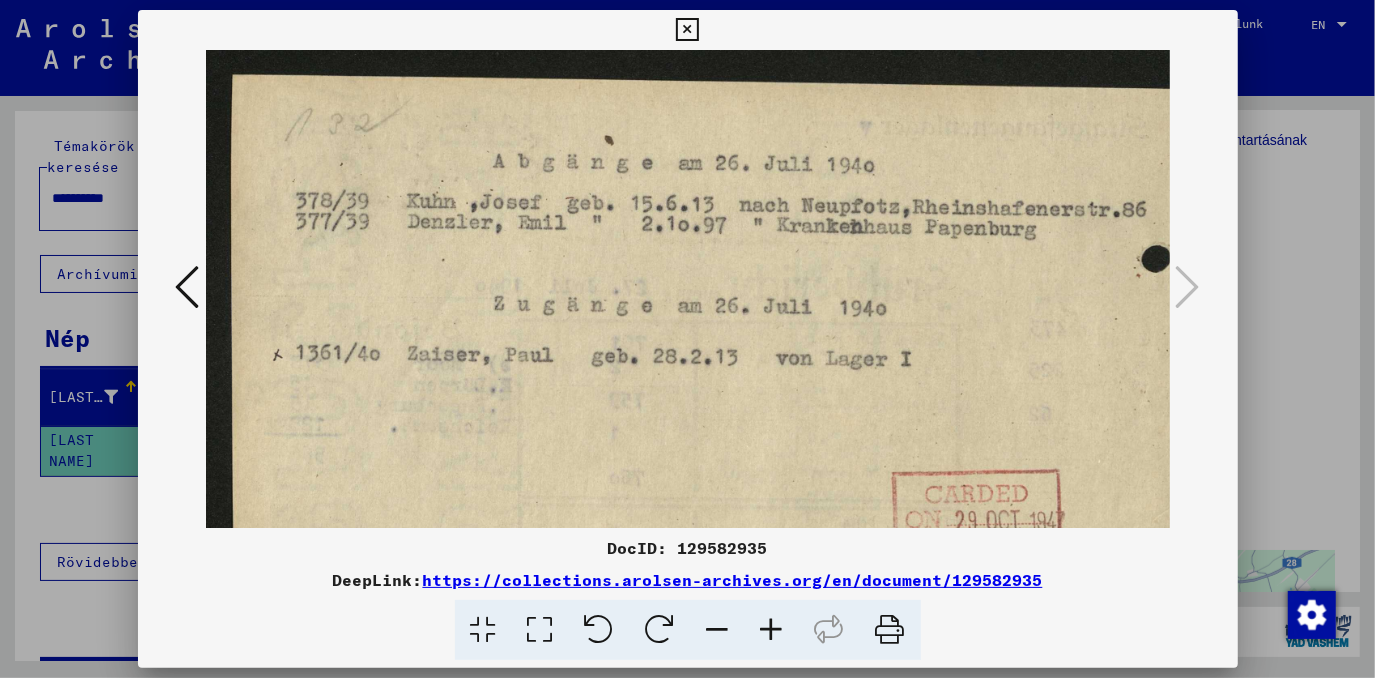 click at bounding box center (772, 630) 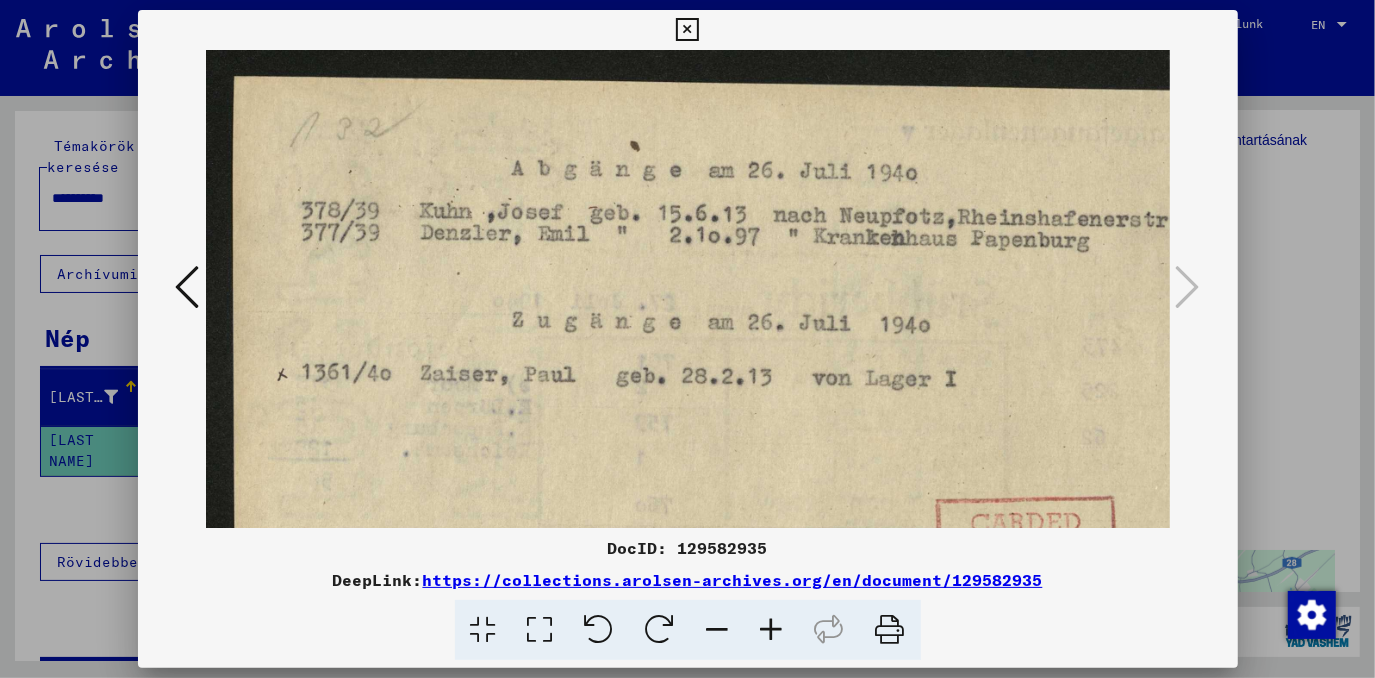 click at bounding box center [772, 630] 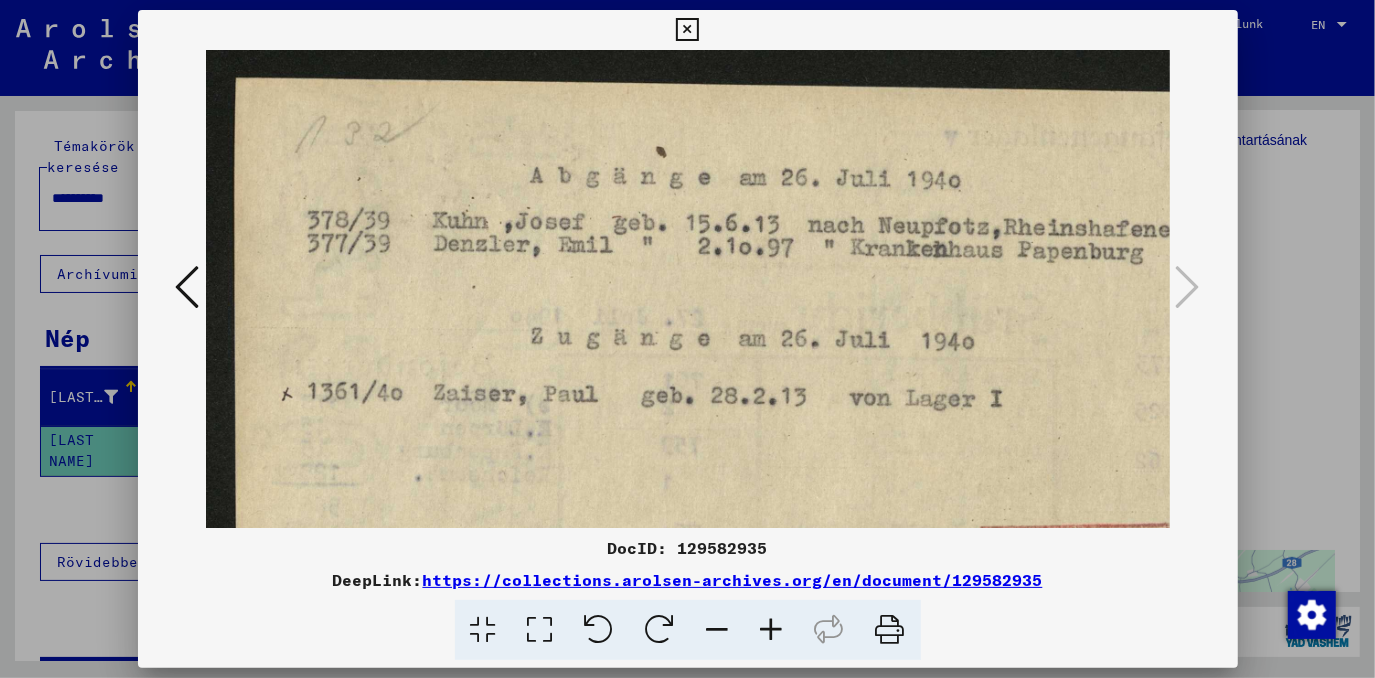 click at bounding box center [772, 630] 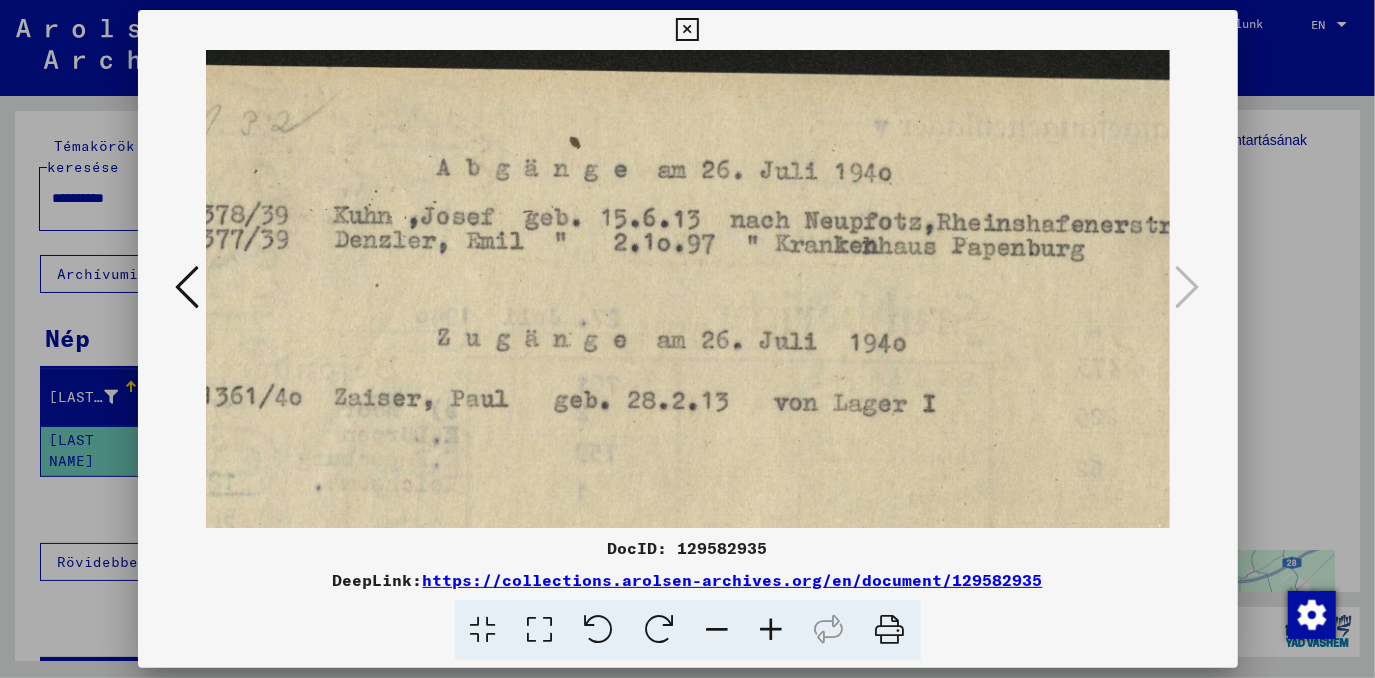 scroll, scrollTop: 15, scrollLeft: 120, axis: both 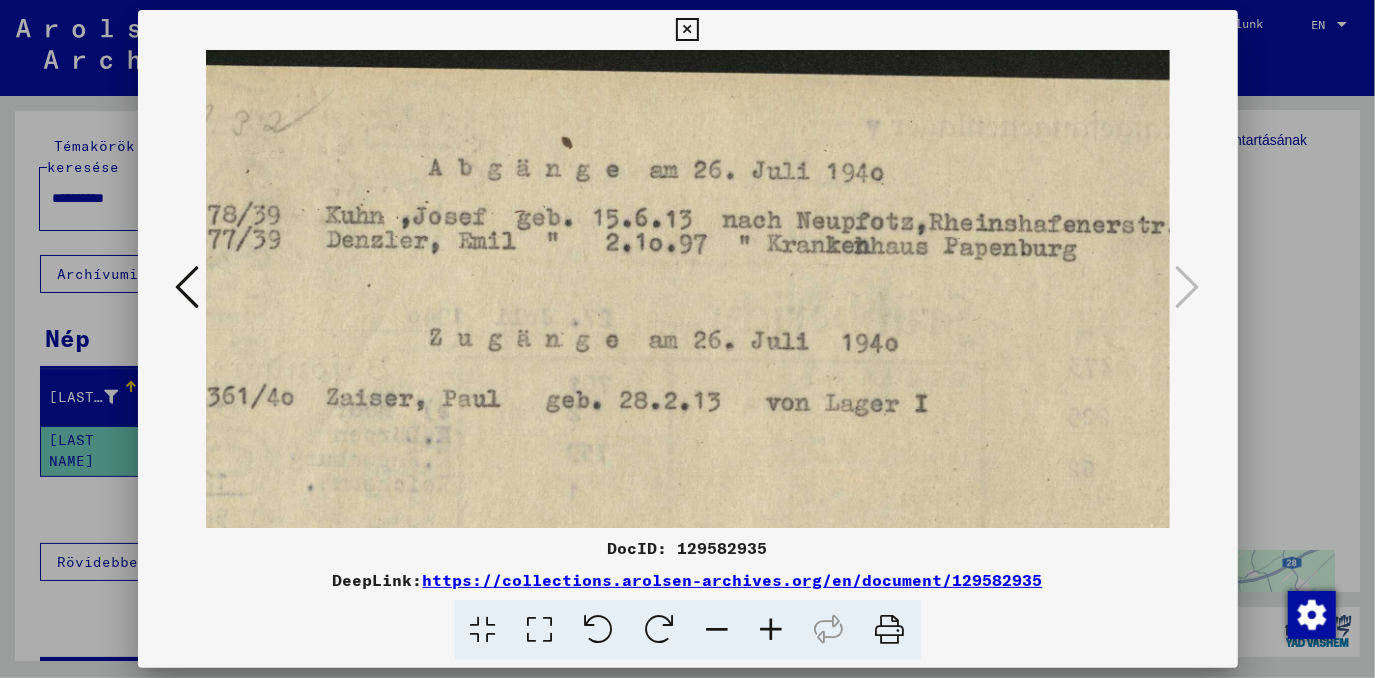 drag, startPoint x: 782, startPoint y: 463, endPoint x: 653, endPoint y: 448, distance: 129.86917 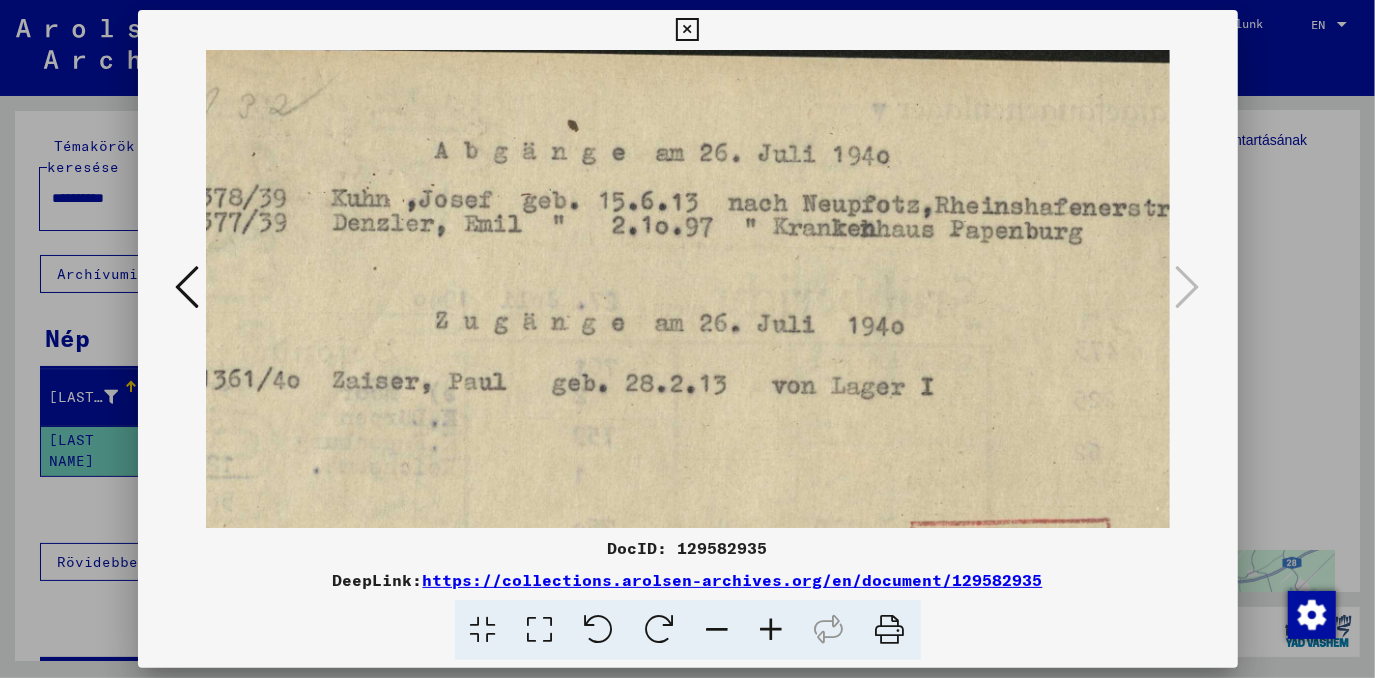 scroll, scrollTop: 36, scrollLeft: 140, axis: both 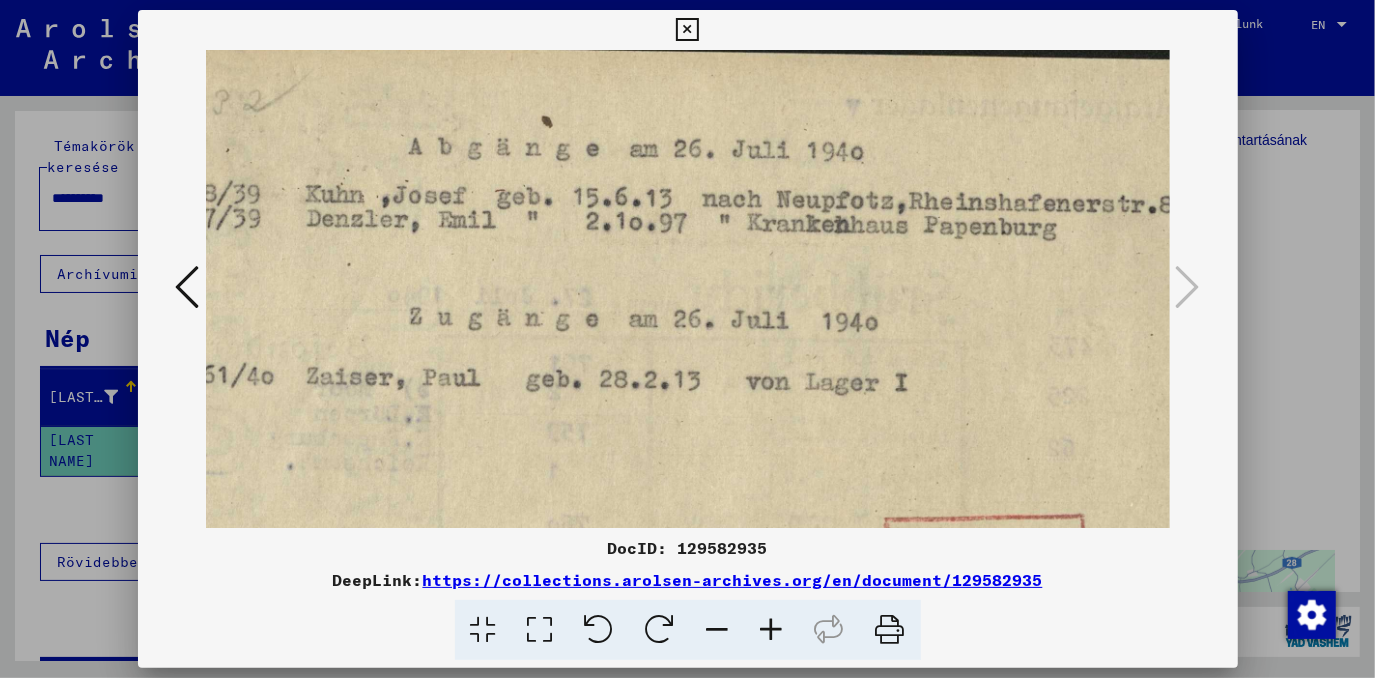 drag, startPoint x: 617, startPoint y: 338, endPoint x: 595, endPoint y: 316, distance: 31.112698 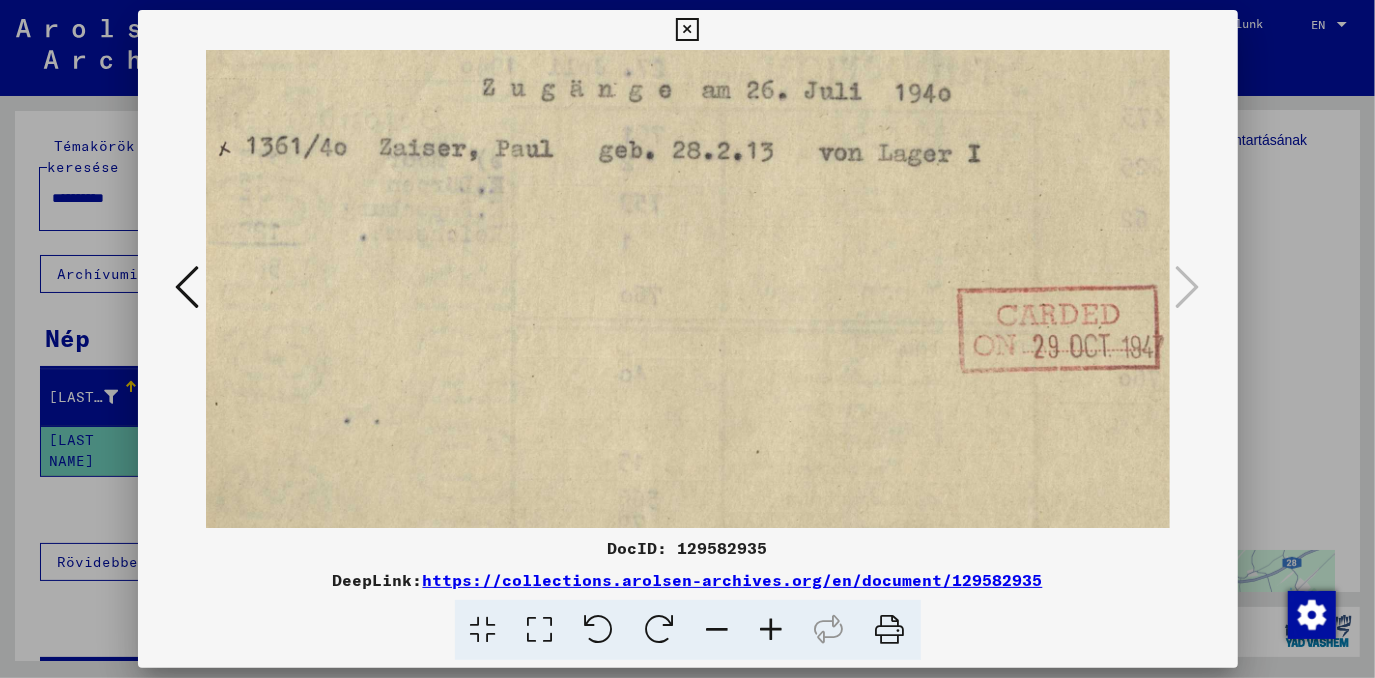 drag, startPoint x: 572, startPoint y: 418, endPoint x: 645, endPoint y: 189, distance: 240.35391 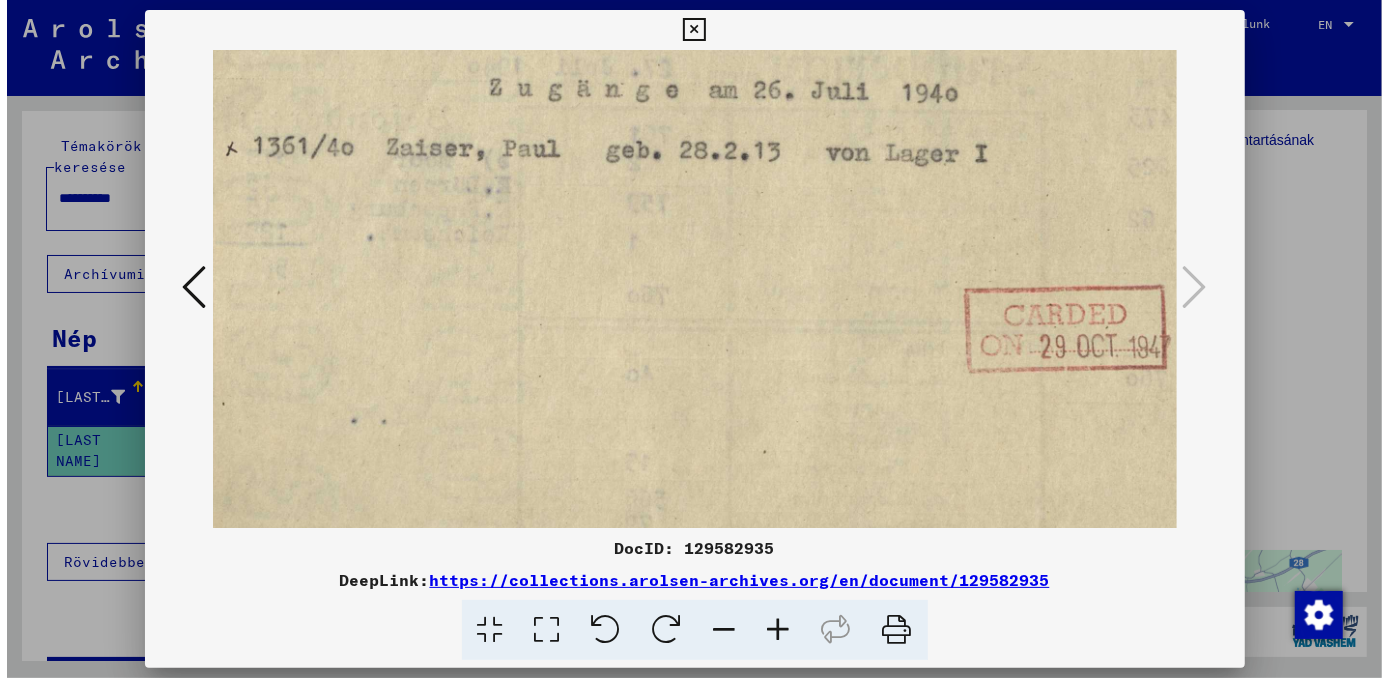 scroll, scrollTop: 290, scrollLeft: 46, axis: both 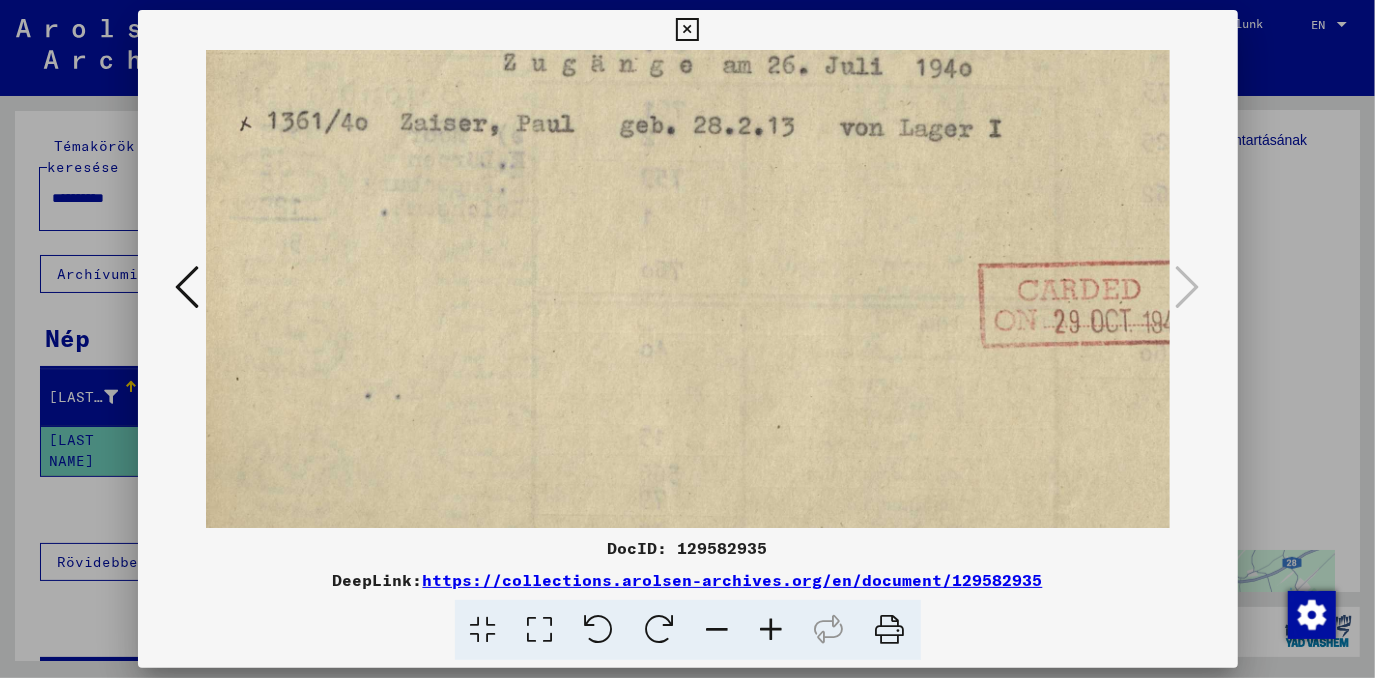 click at bounding box center (687, 339) 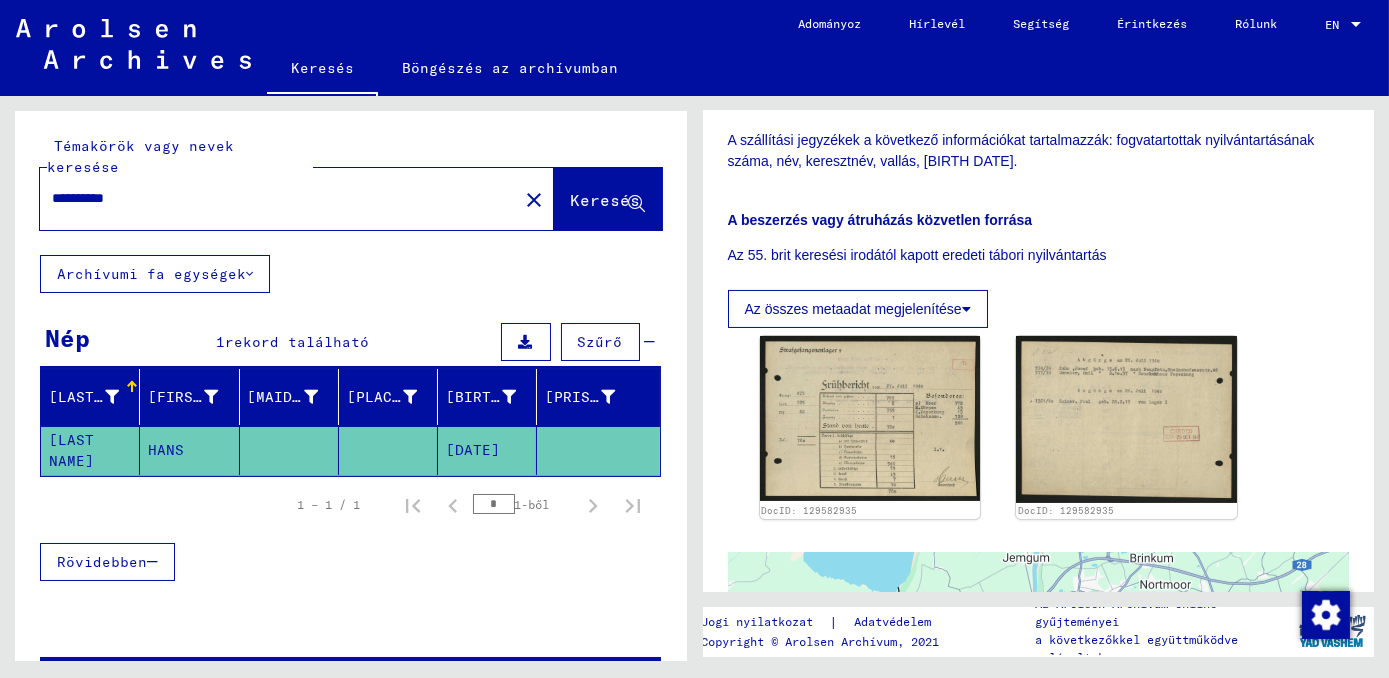 click 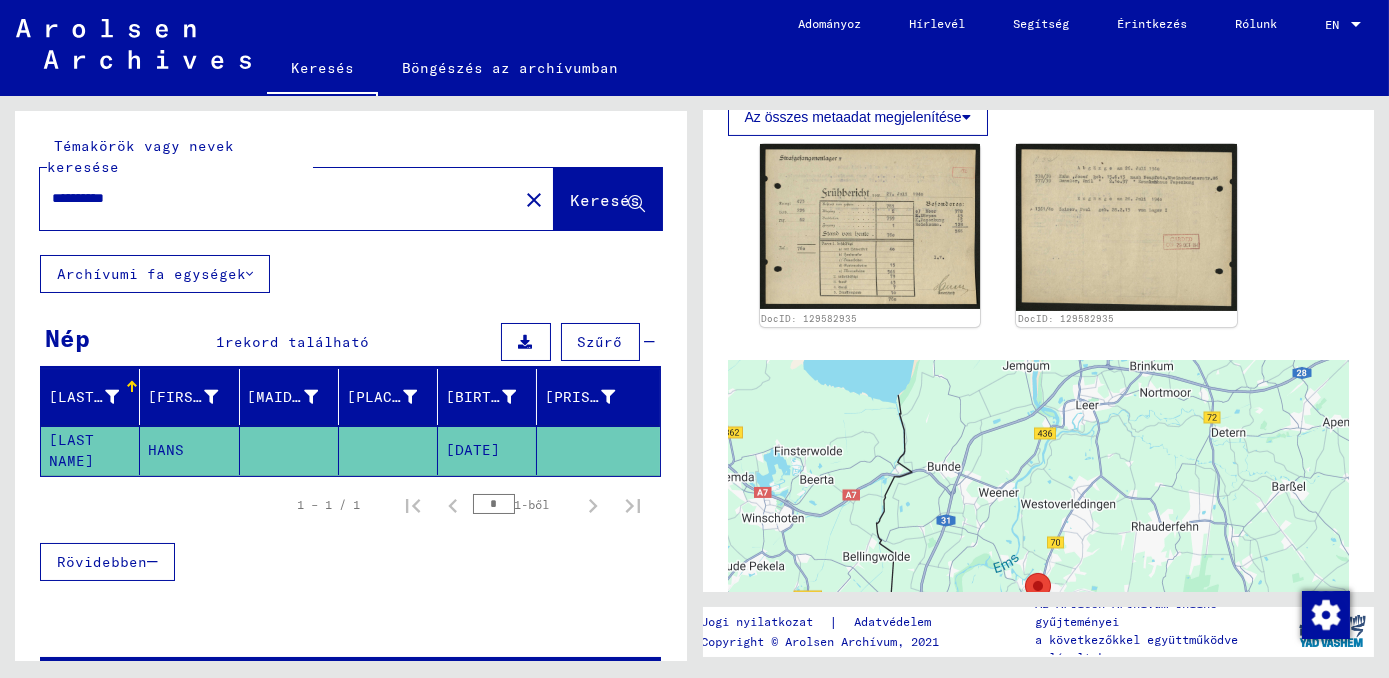 scroll, scrollTop: 848, scrollLeft: 0, axis: vertical 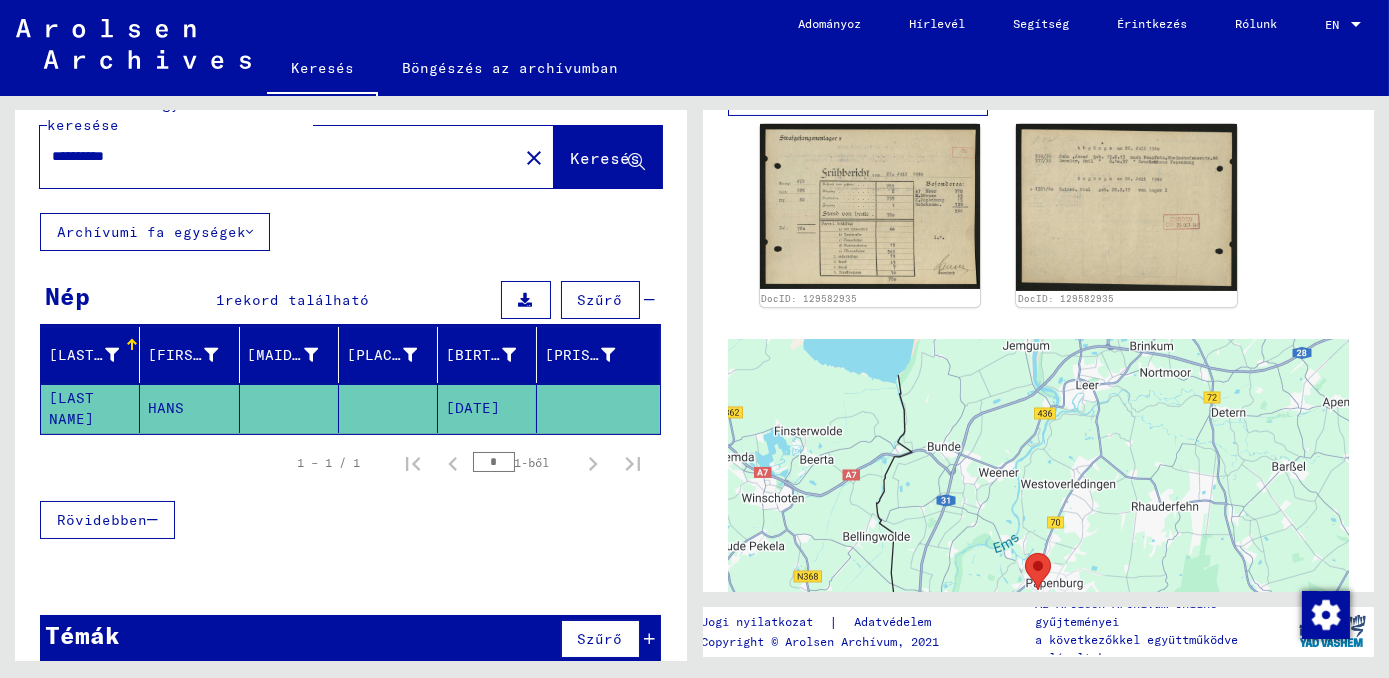 drag, startPoint x: 194, startPoint y: 129, endPoint x: 0, endPoint y: 161, distance: 196.62146 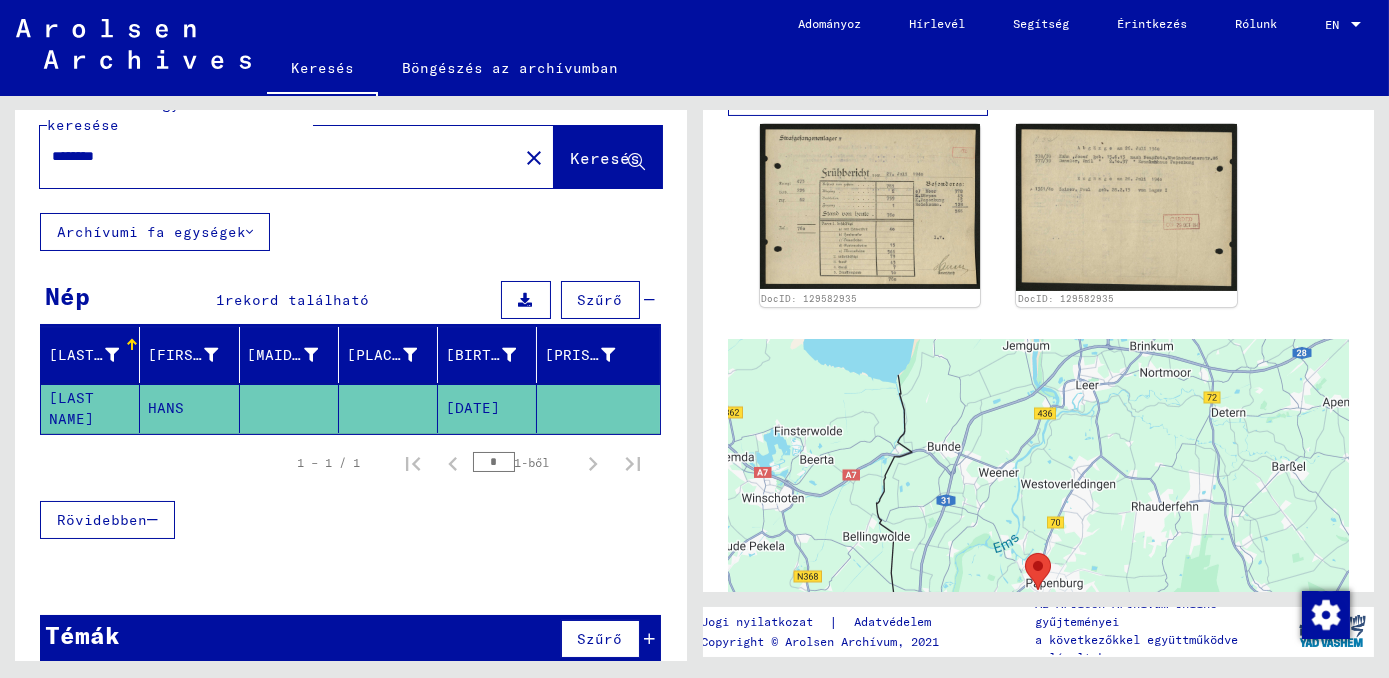 type on "********" 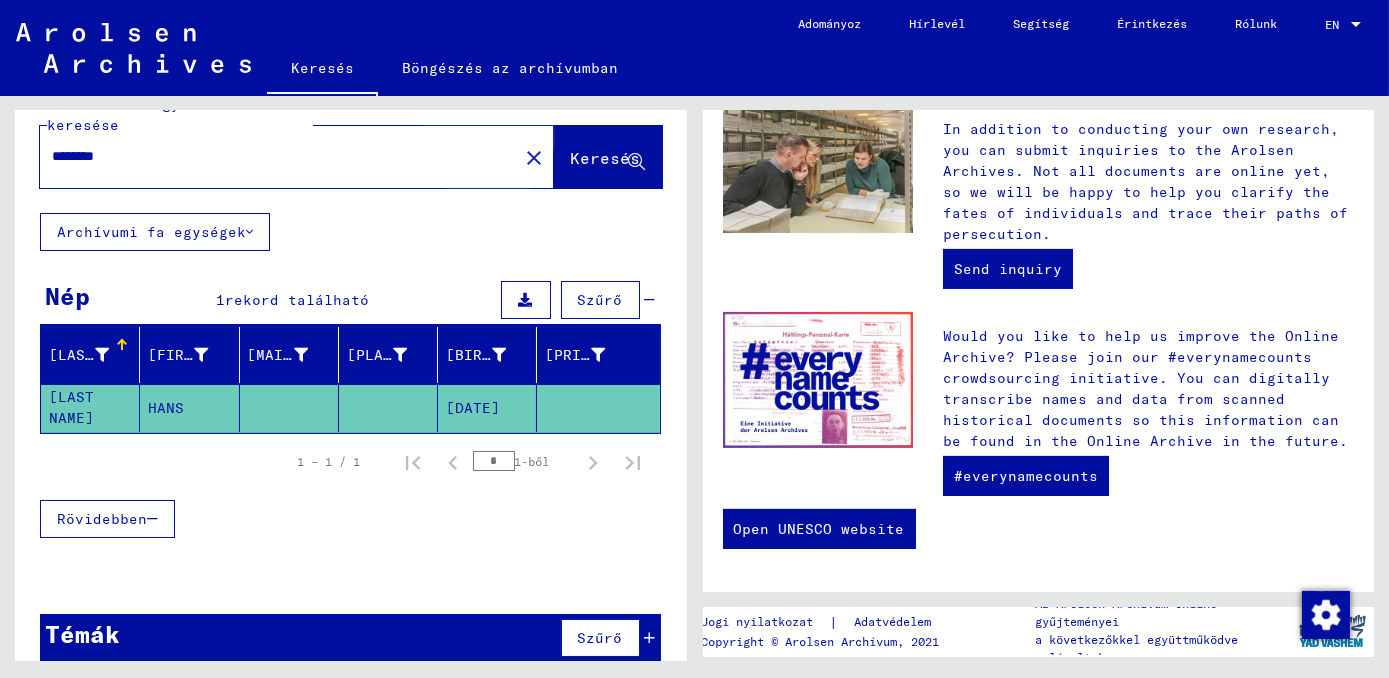 scroll, scrollTop: 0, scrollLeft: 0, axis: both 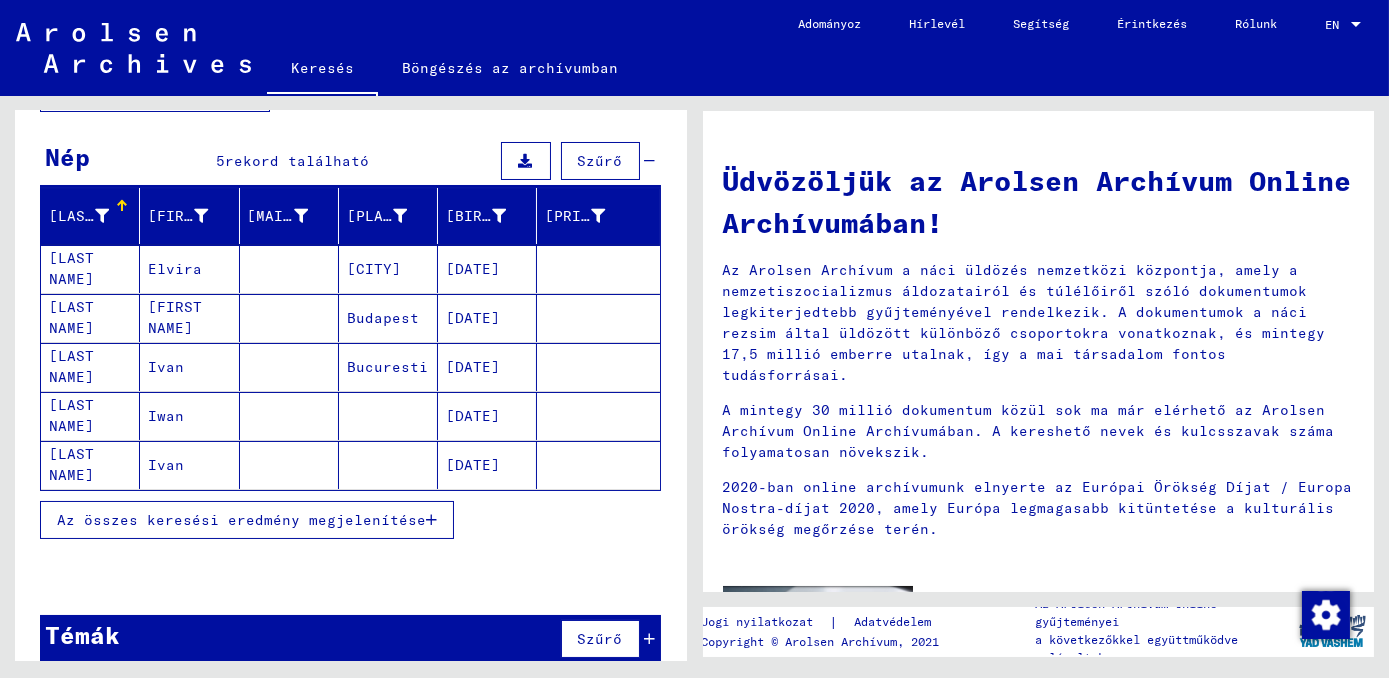 click on "[DATE]" at bounding box center (487, 416) 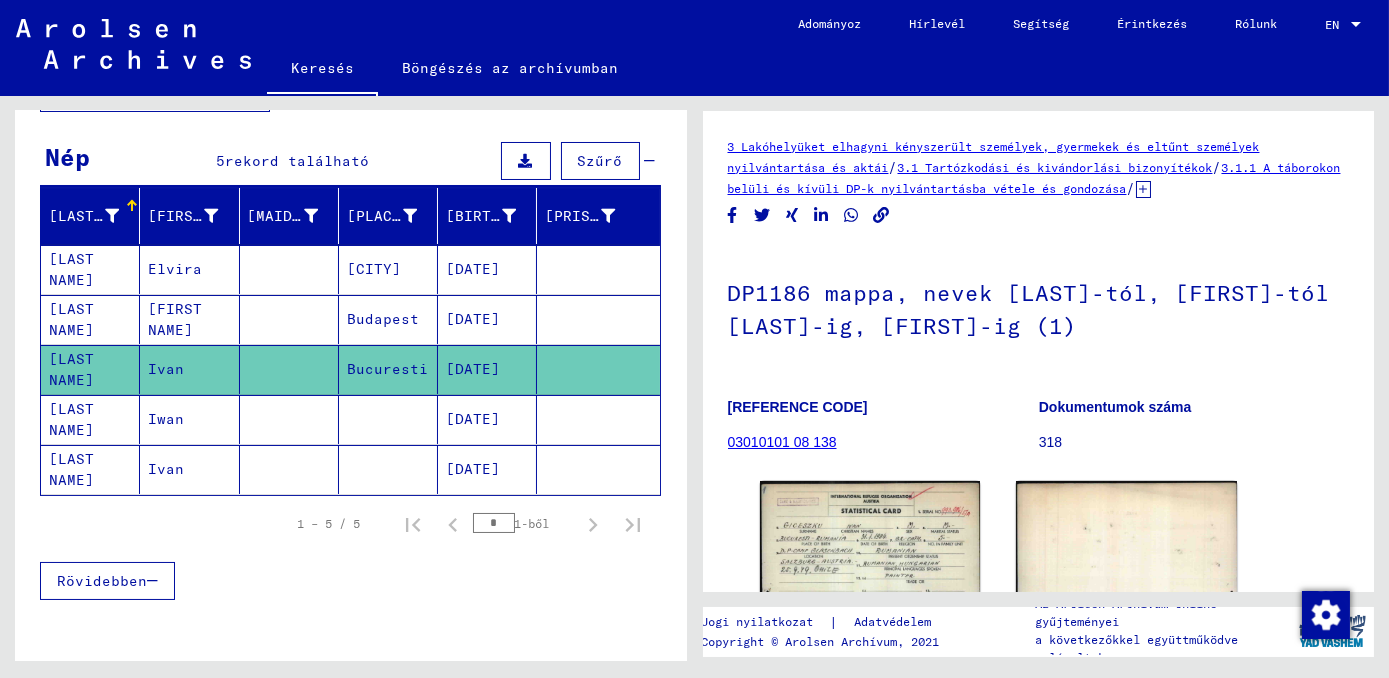 scroll, scrollTop: 0, scrollLeft: 0, axis: both 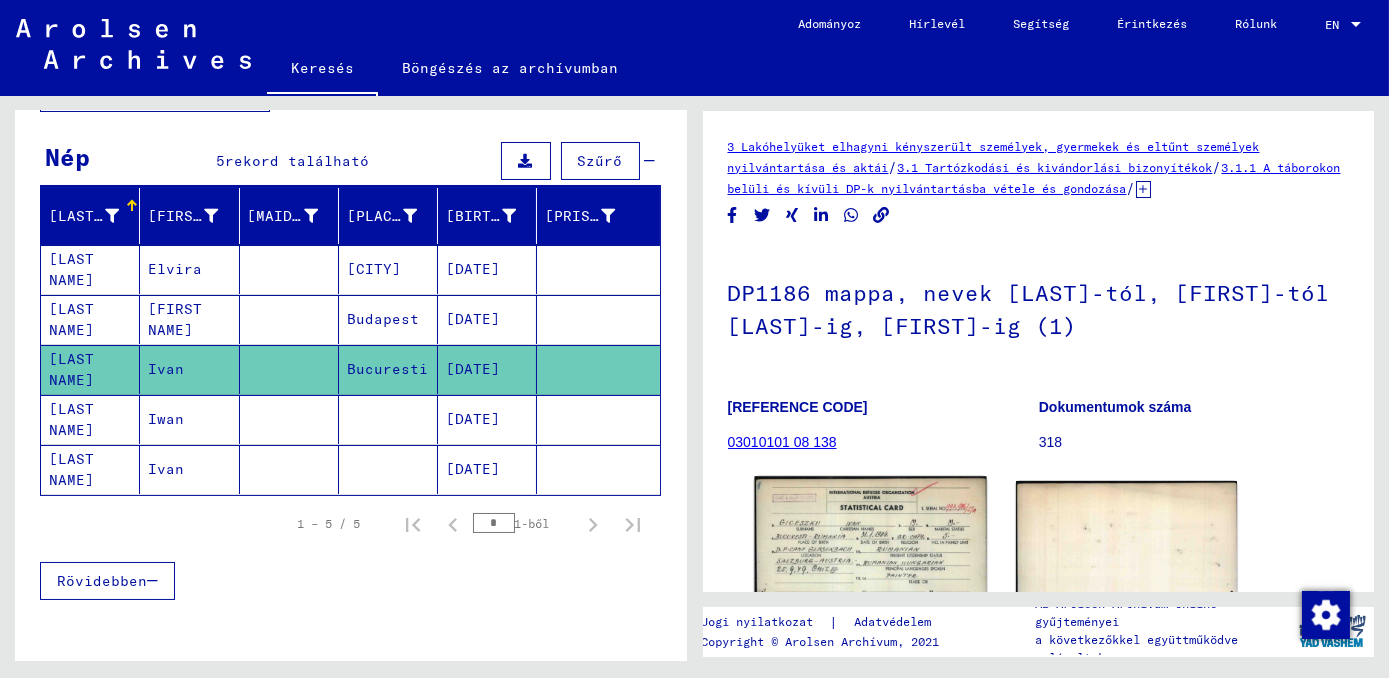 click 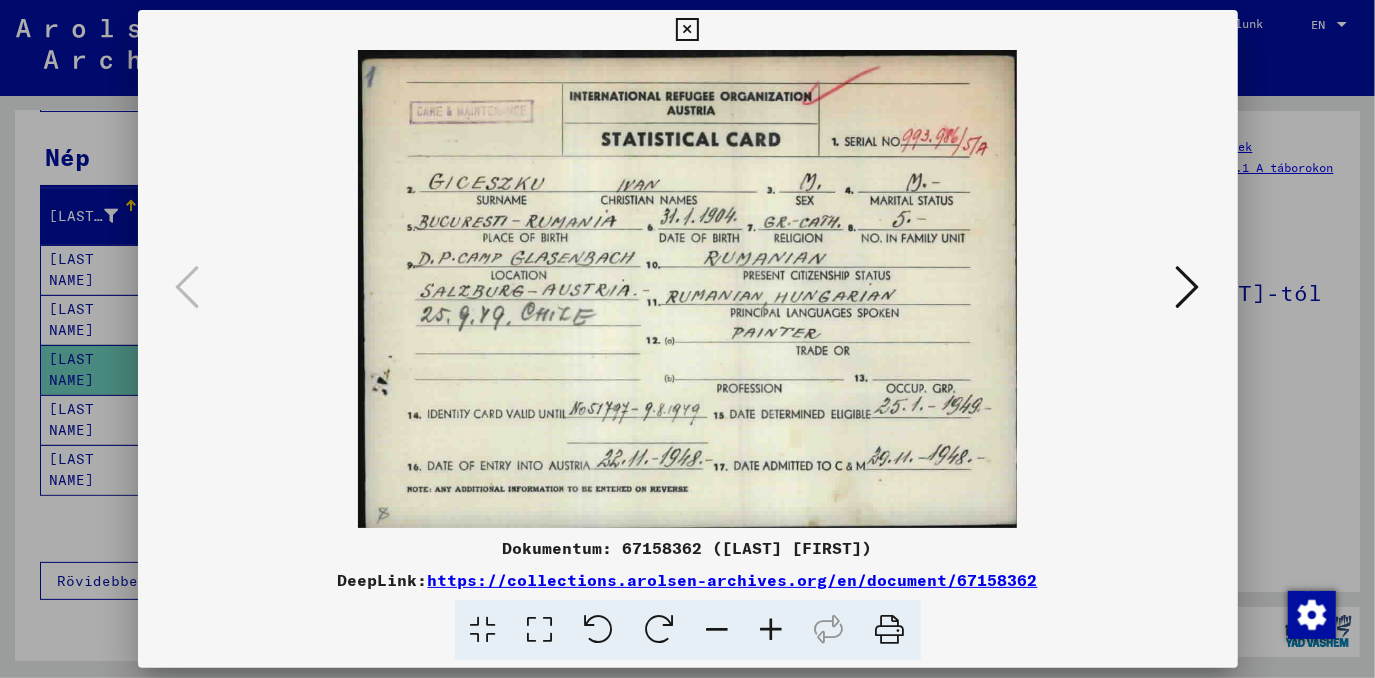 click at bounding box center (687, 339) 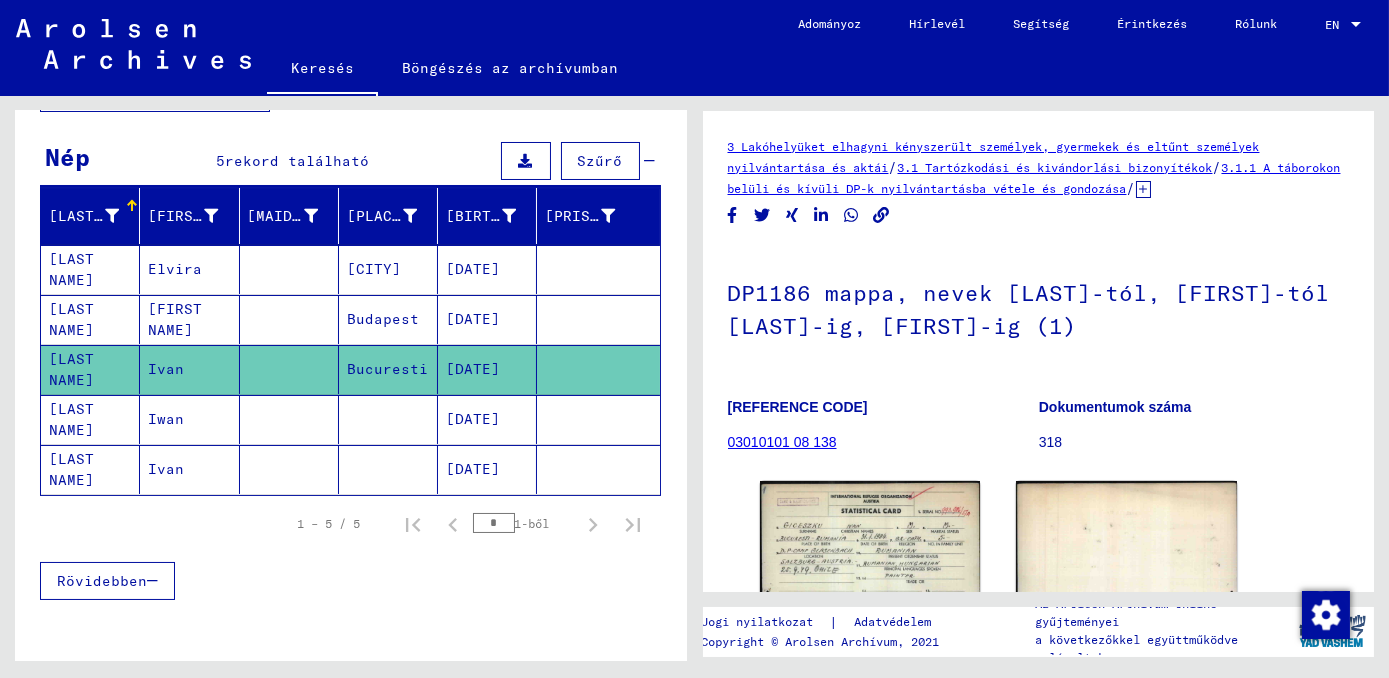 click on "[DATE]" at bounding box center [487, 319] 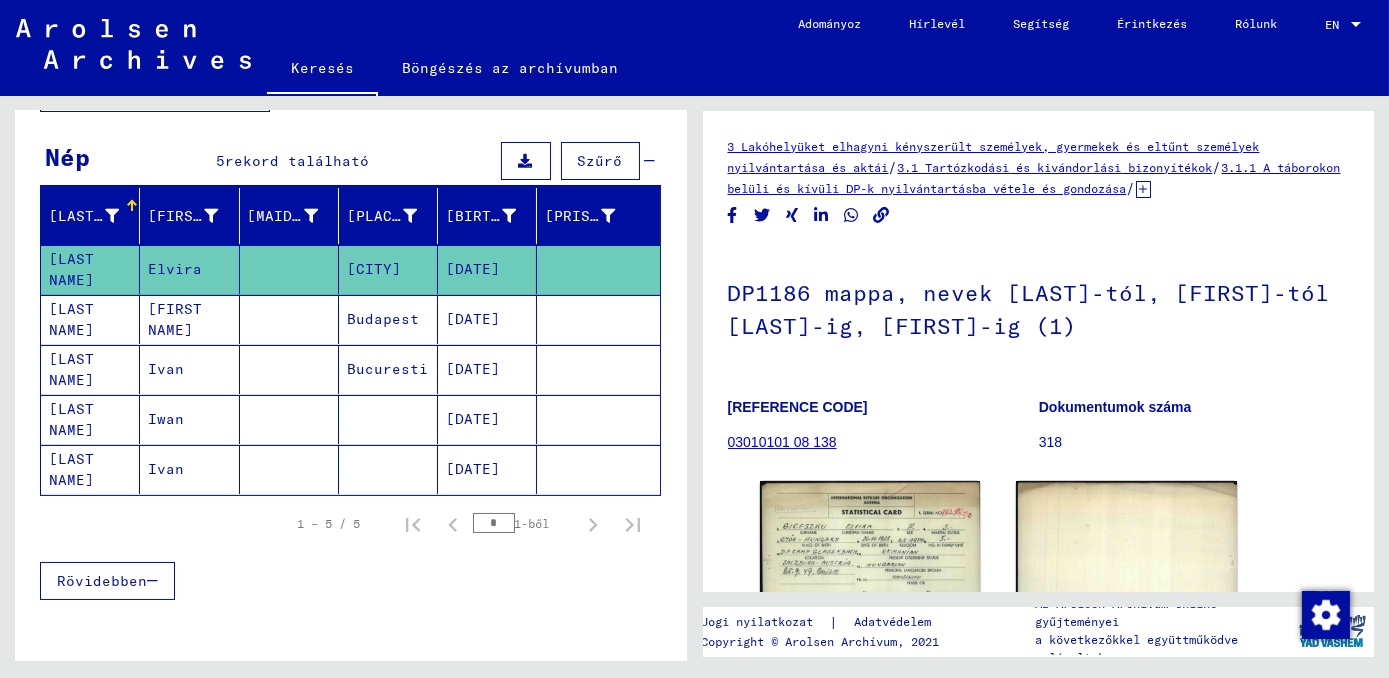 scroll, scrollTop: 0, scrollLeft: 0, axis: both 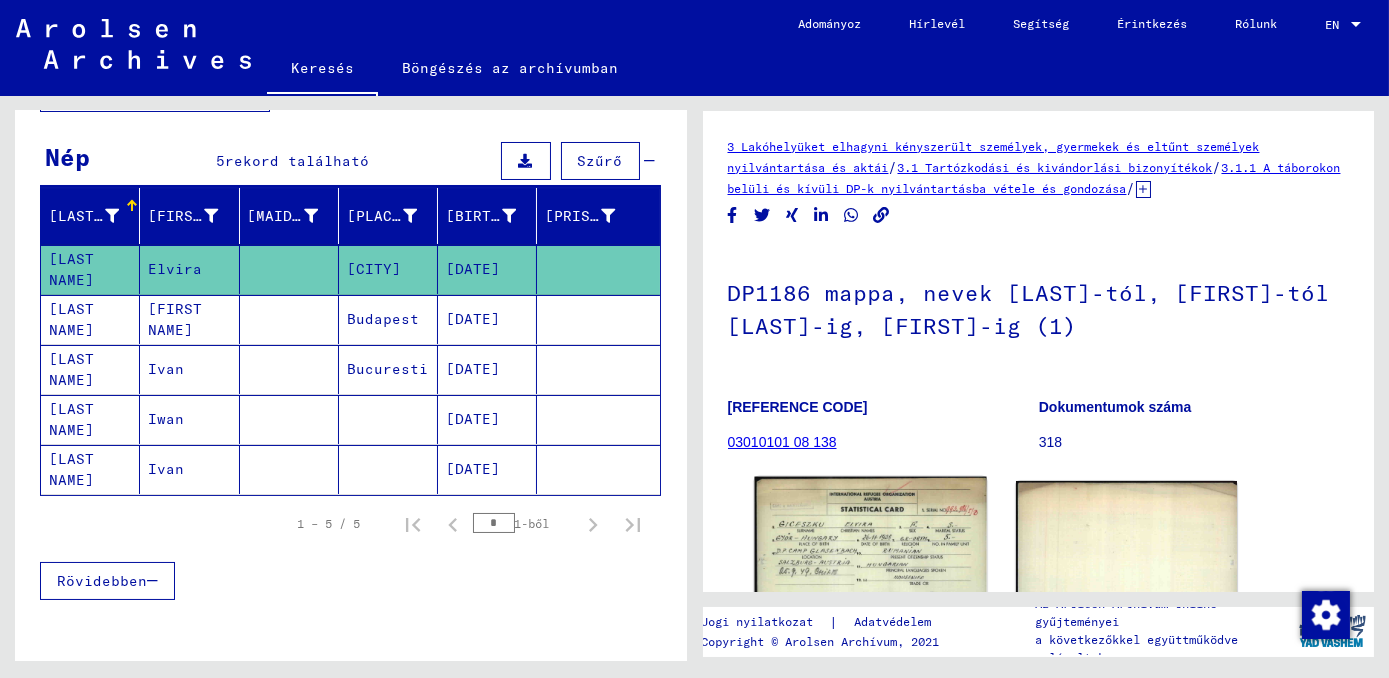 click 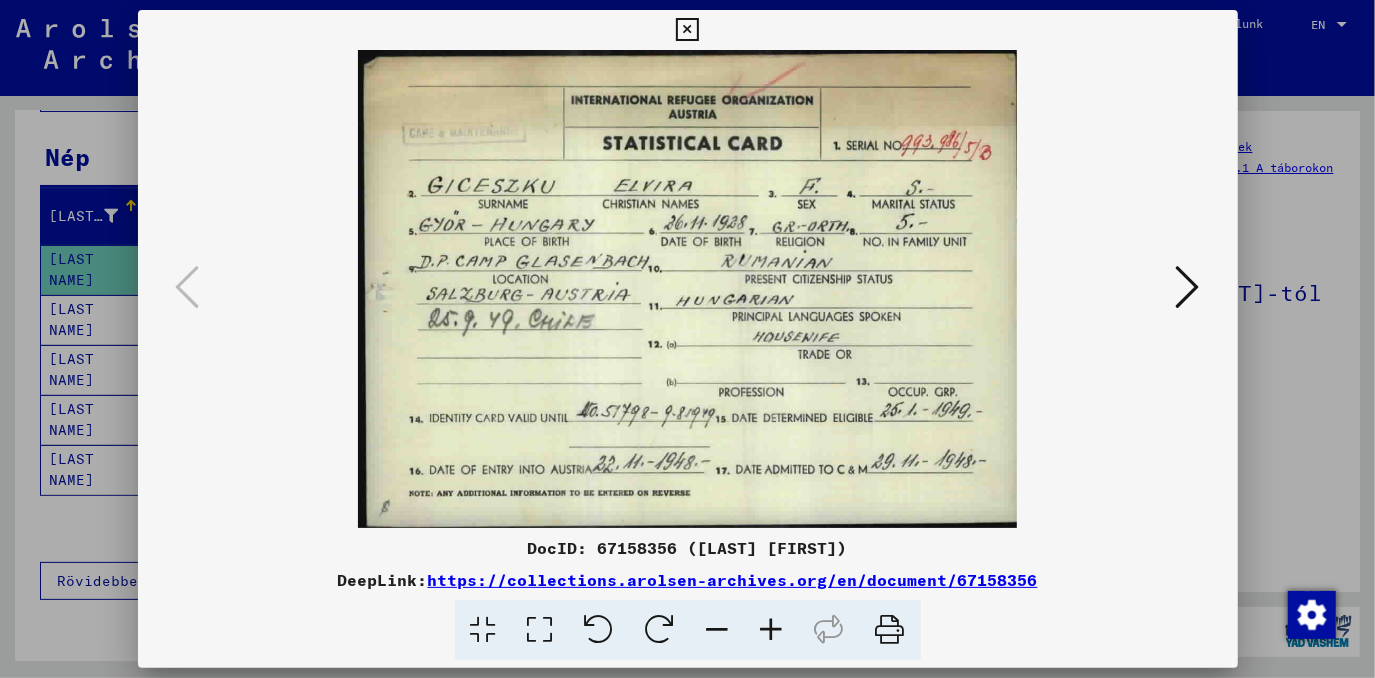 click at bounding box center [687, 339] 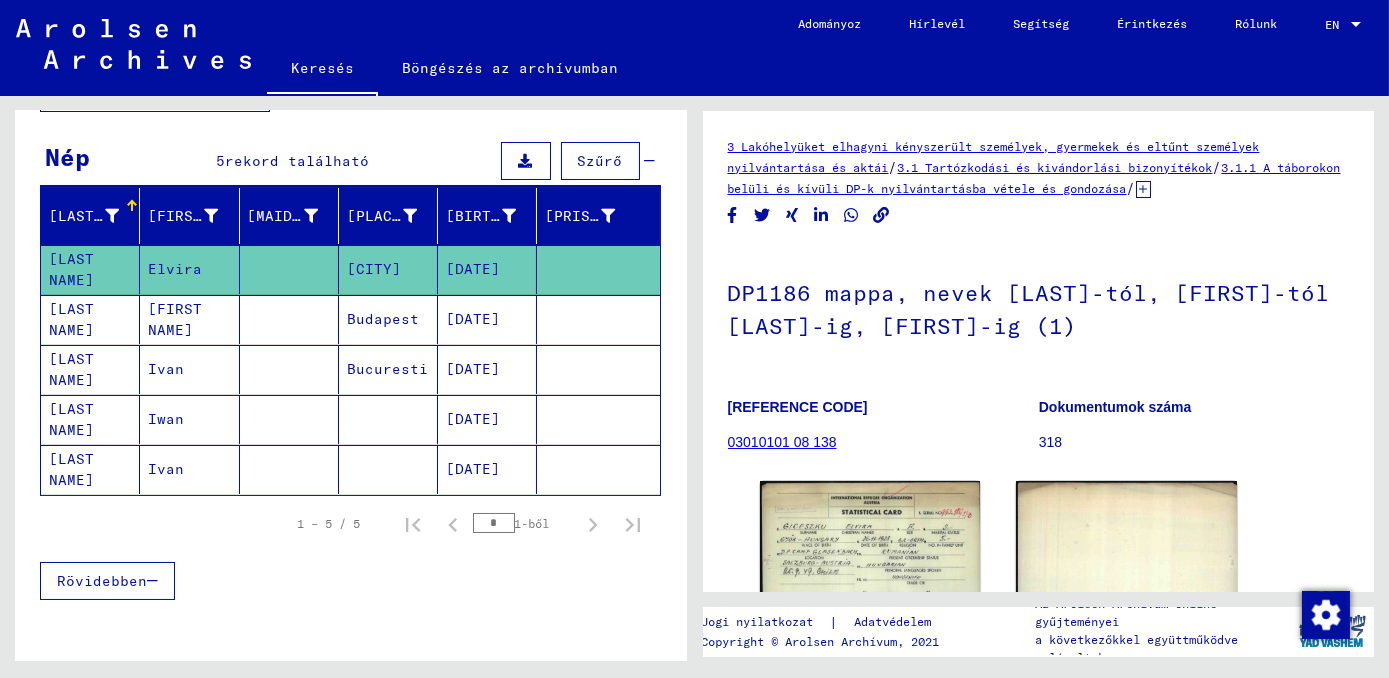 click on "[DATE]" at bounding box center (487, 469) 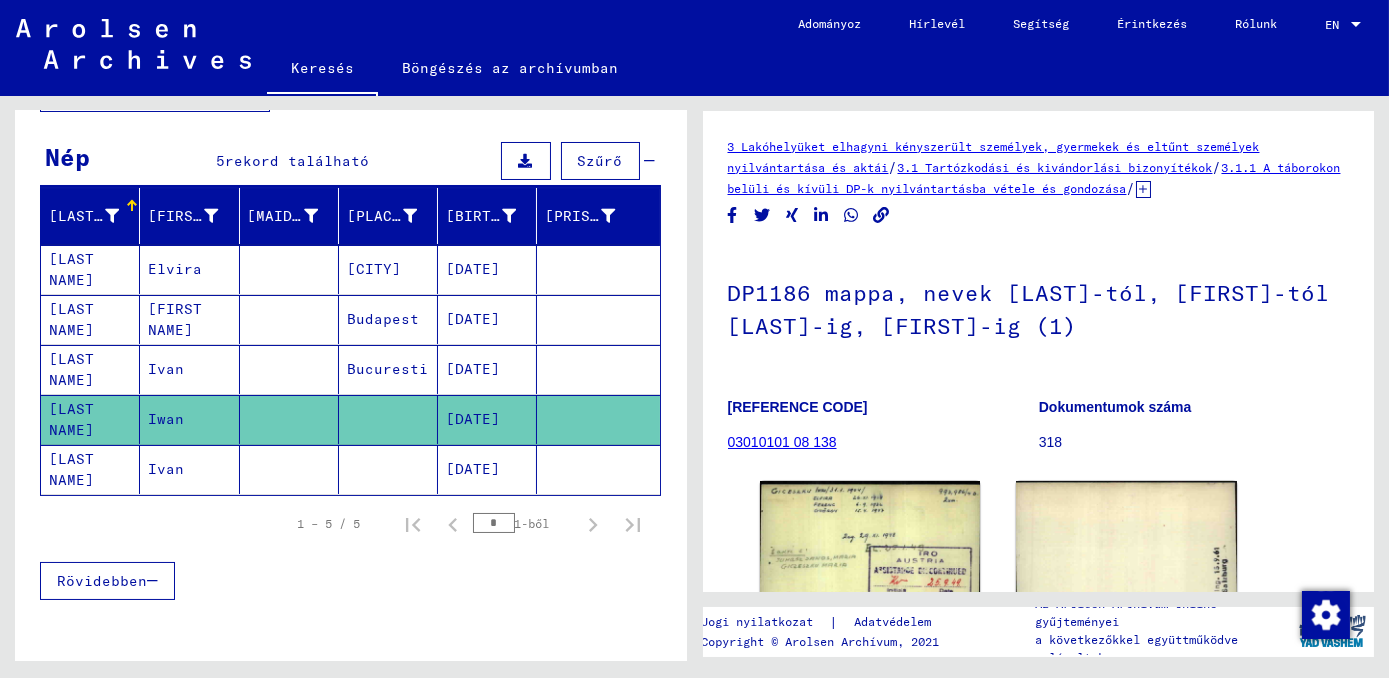 scroll, scrollTop: 0, scrollLeft: 0, axis: both 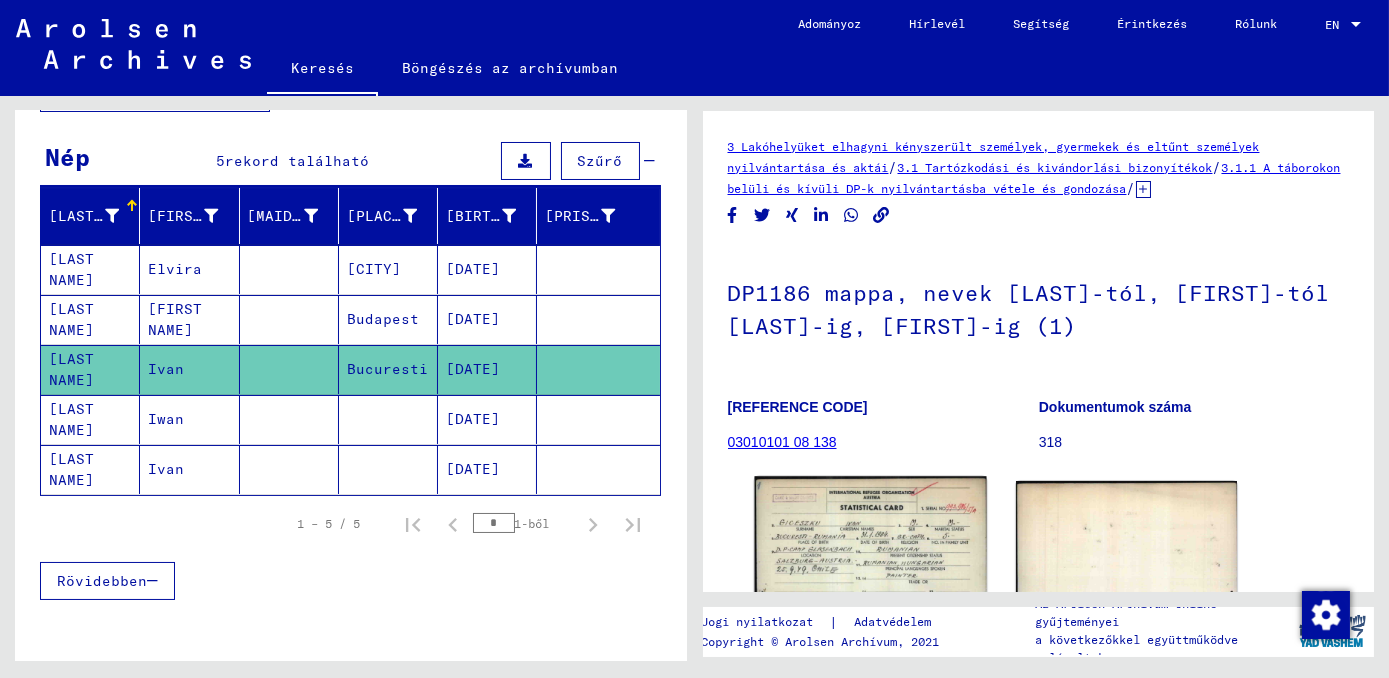 click 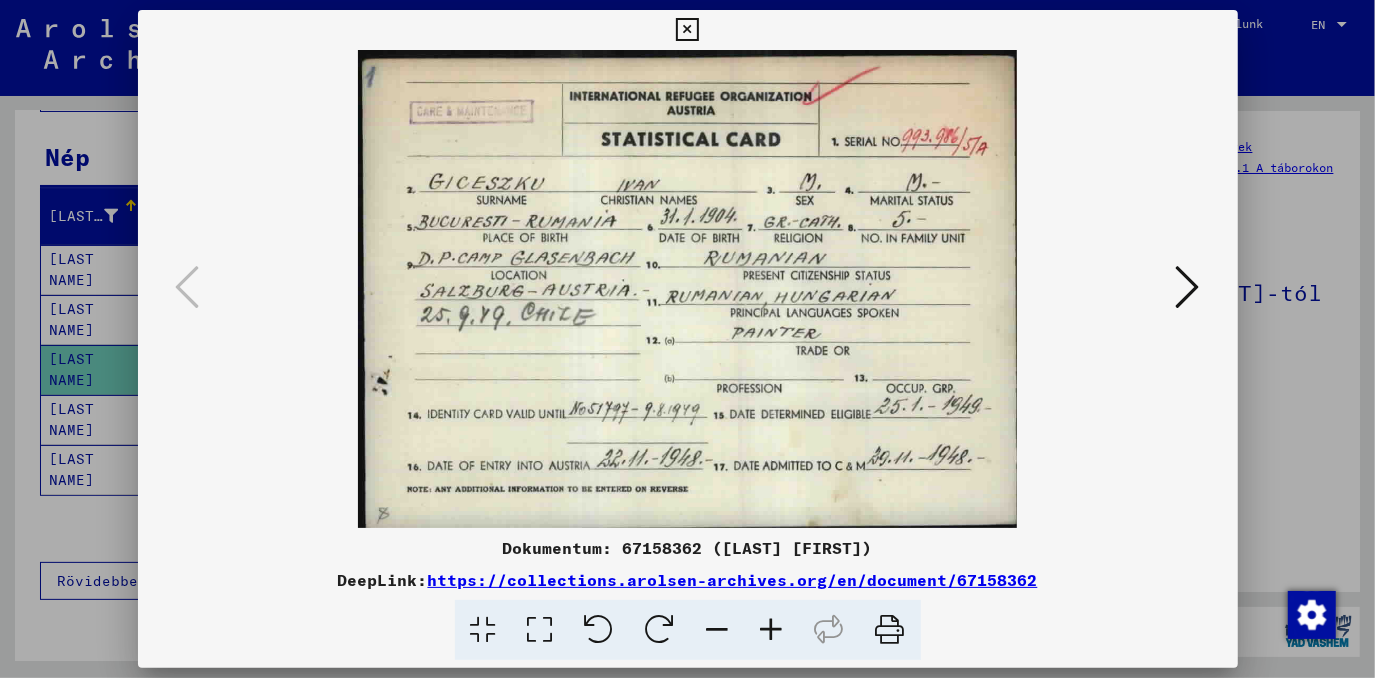 click at bounding box center [687, 339] 